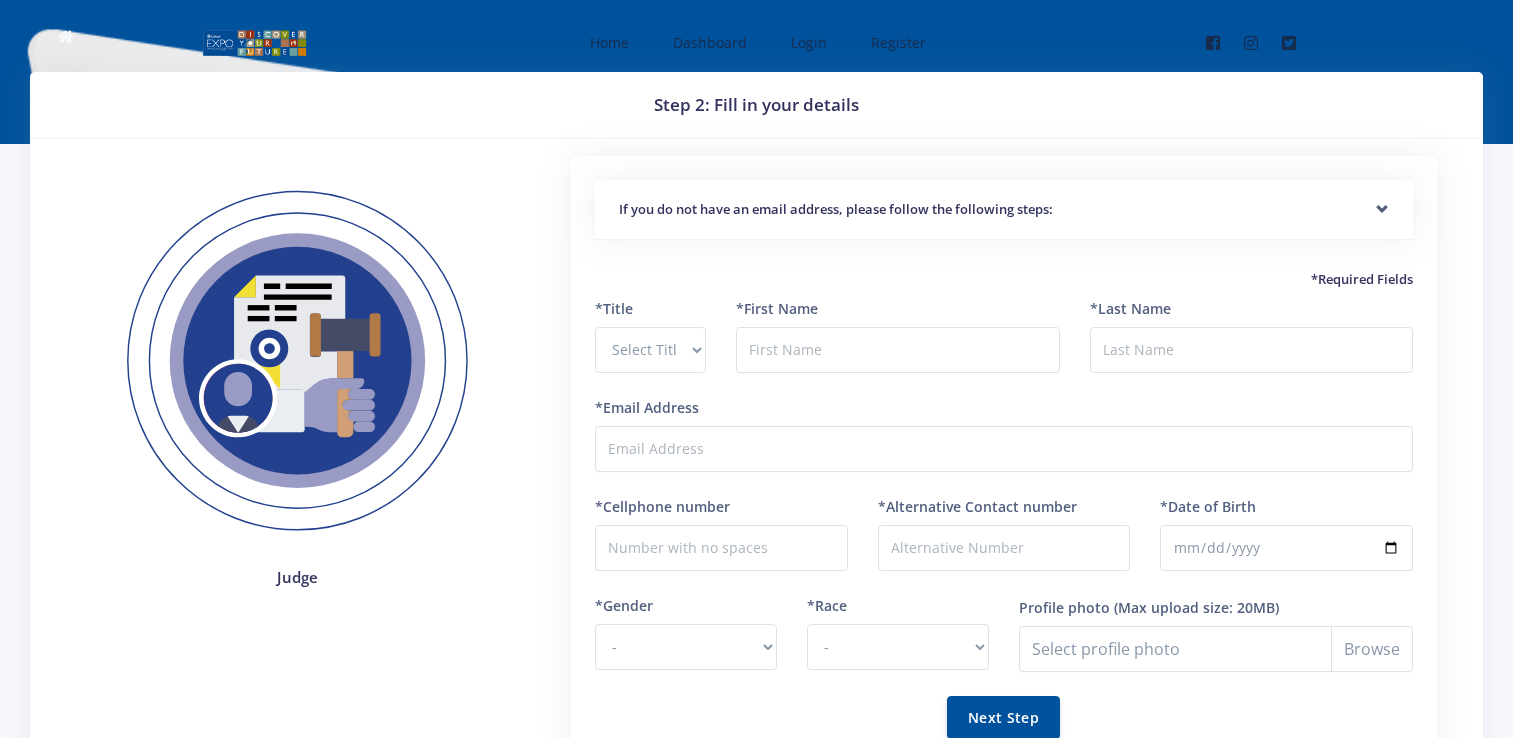 scroll, scrollTop: 0, scrollLeft: 0, axis: both 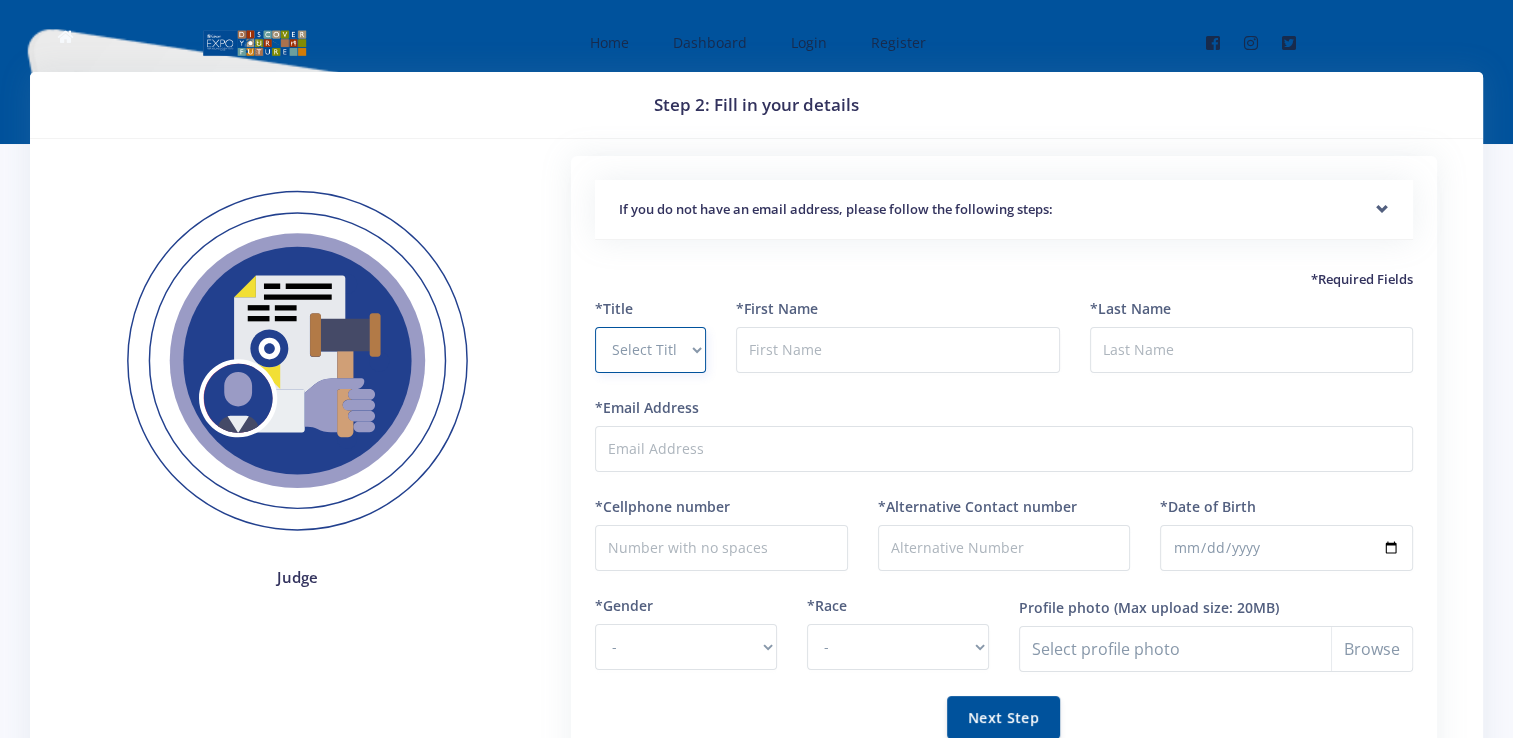 click on "Select Title
Prof
Dr
Mr
Mrs
Ms
Other" at bounding box center (650, 350) 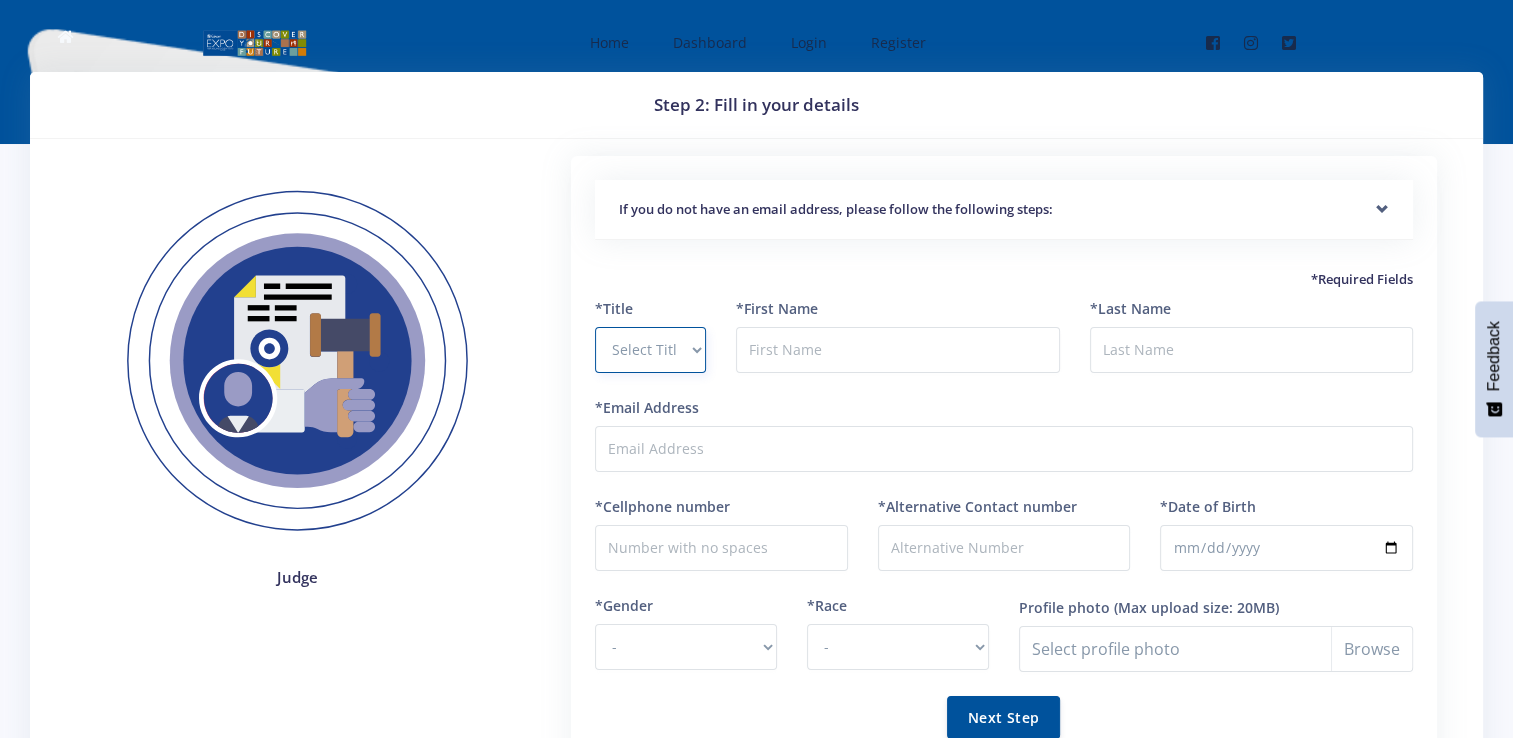 select on "Mrs" 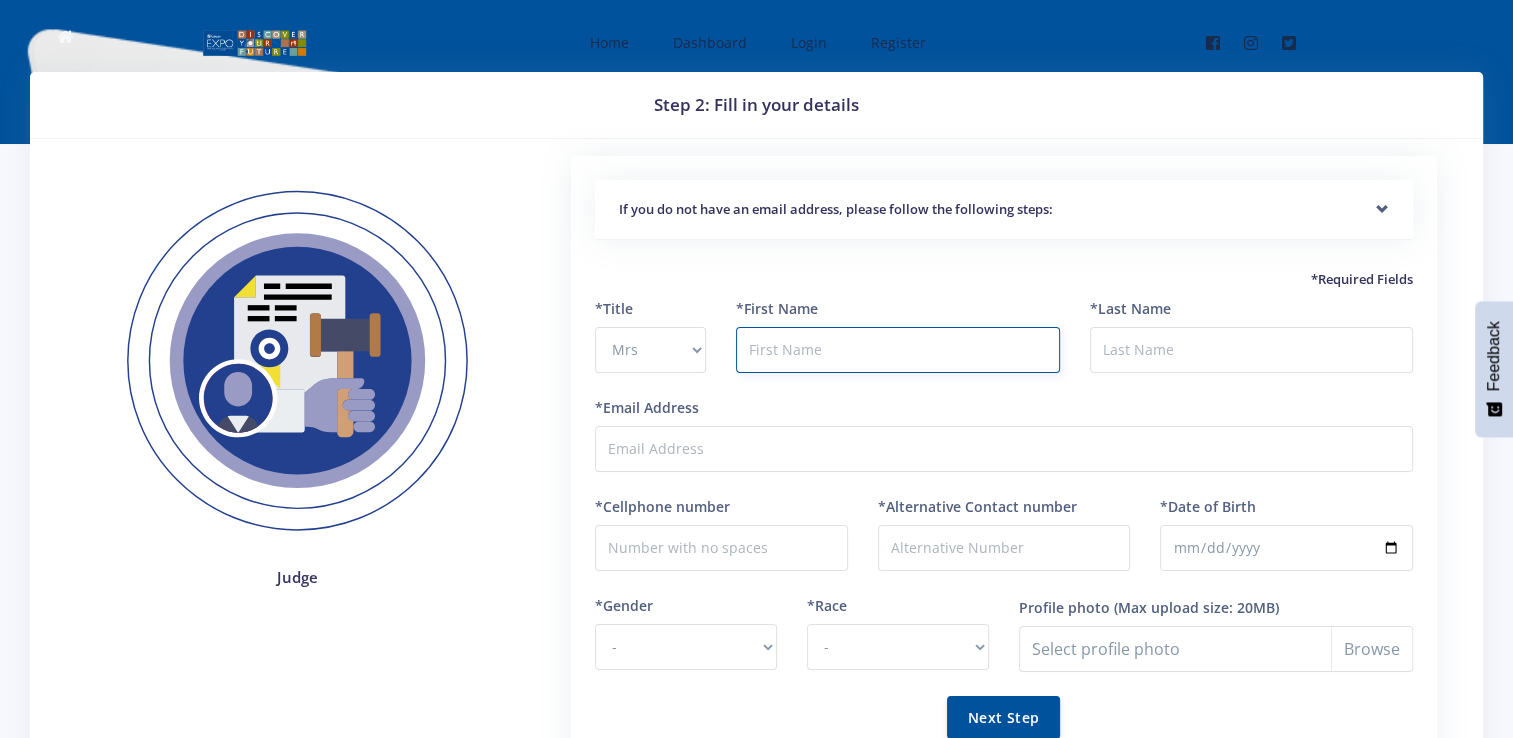 click at bounding box center [897, 350] 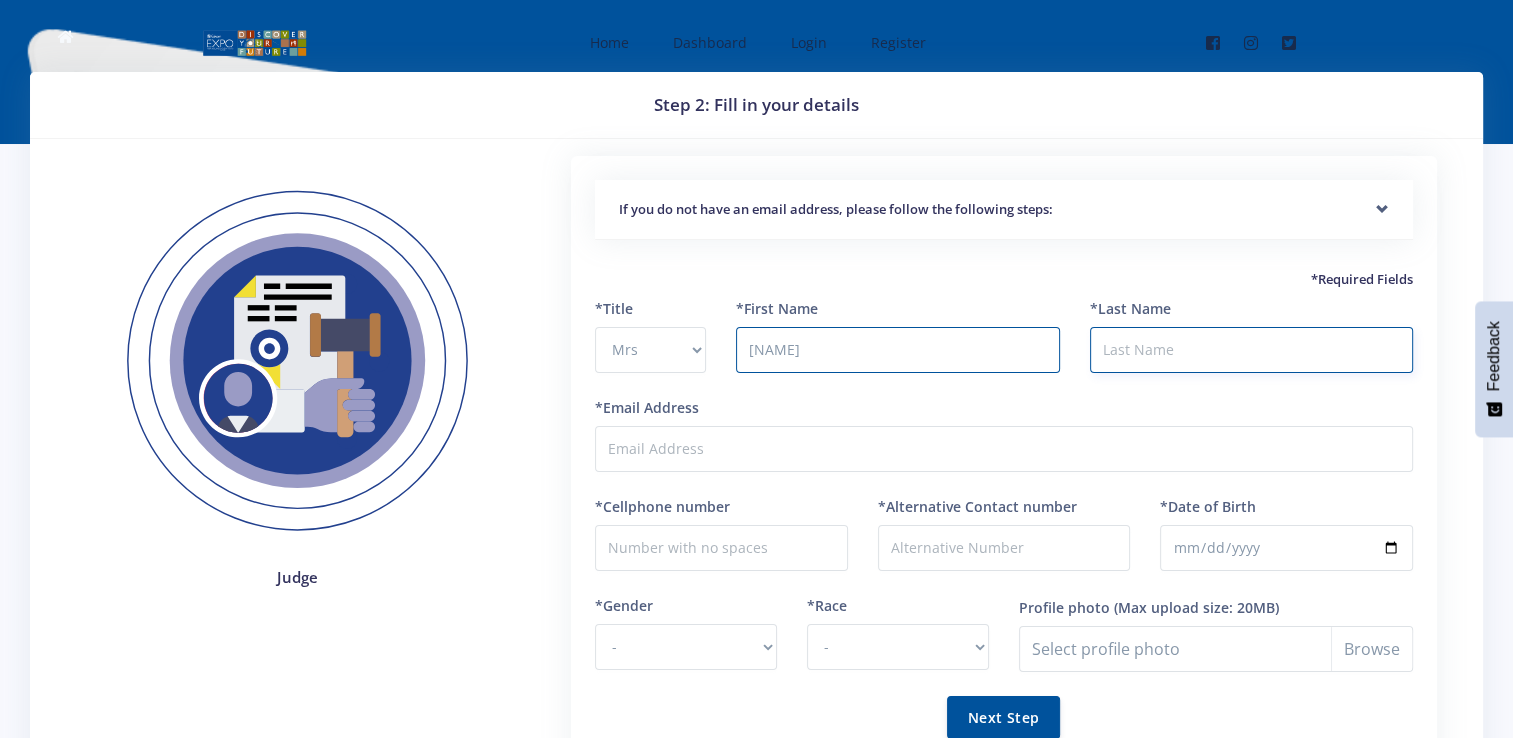type on "[NAME]" 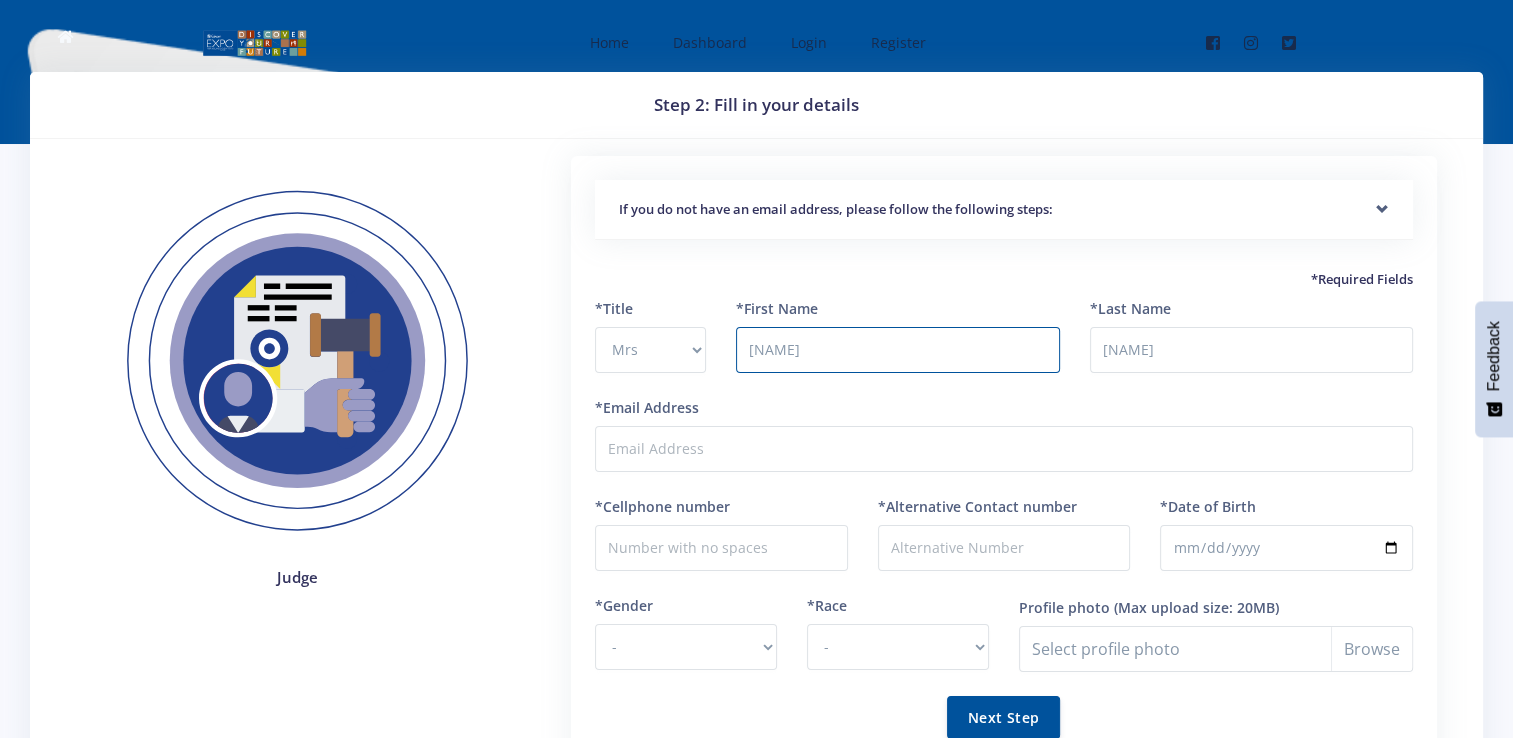 type on "[EMAIL]" 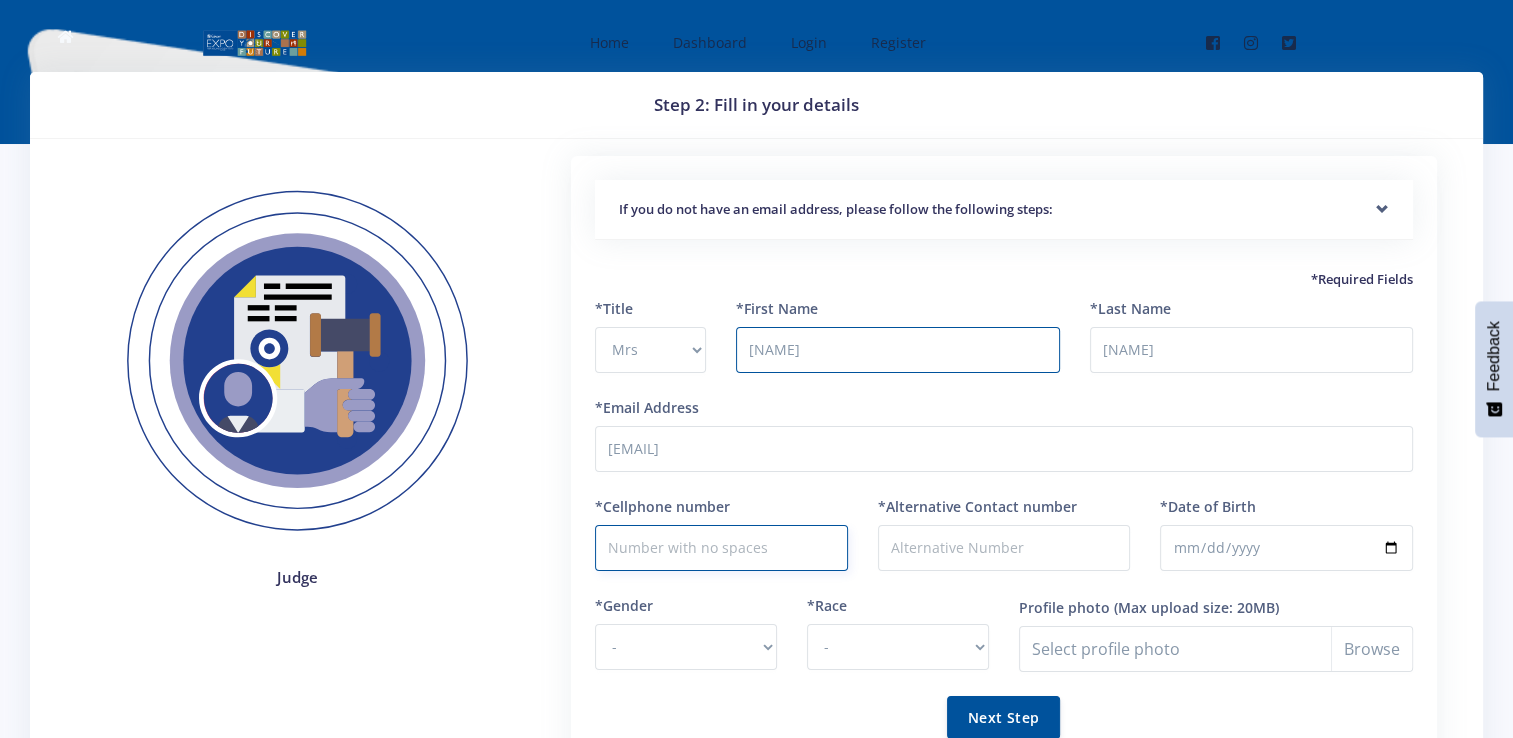 type on "0744163116" 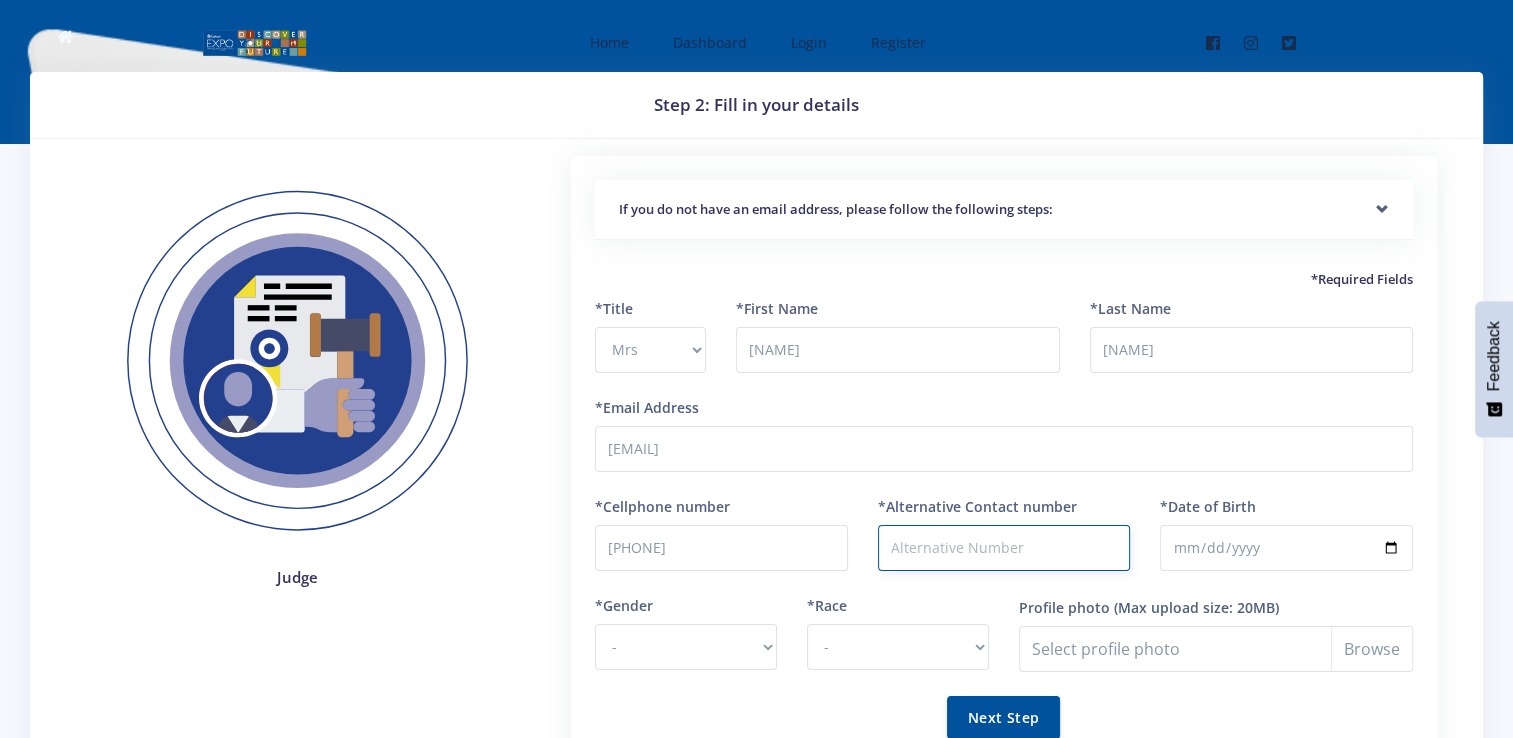click on "*Alternative Contact number" at bounding box center [1004, 548] 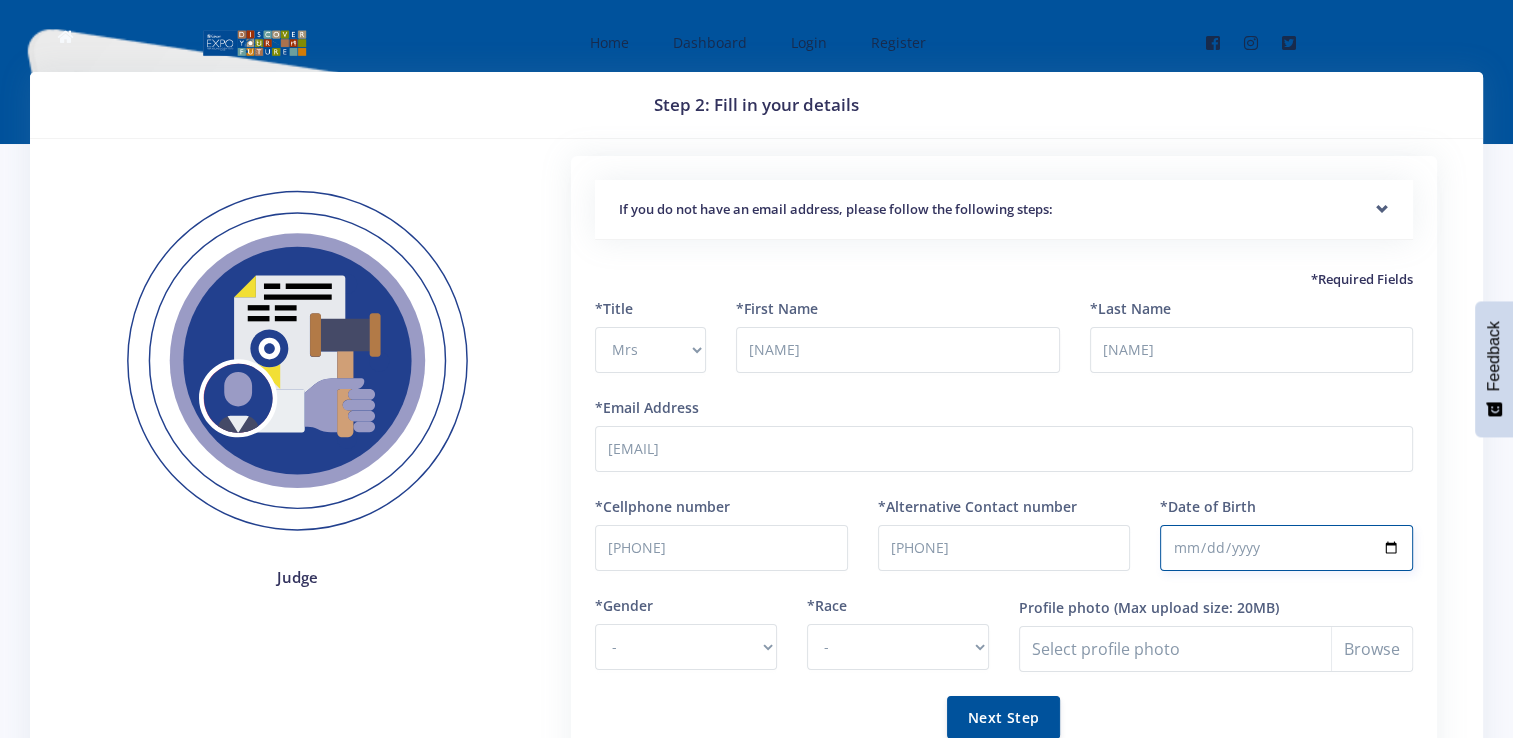 click on "*Date of Birth" at bounding box center (1286, 548) 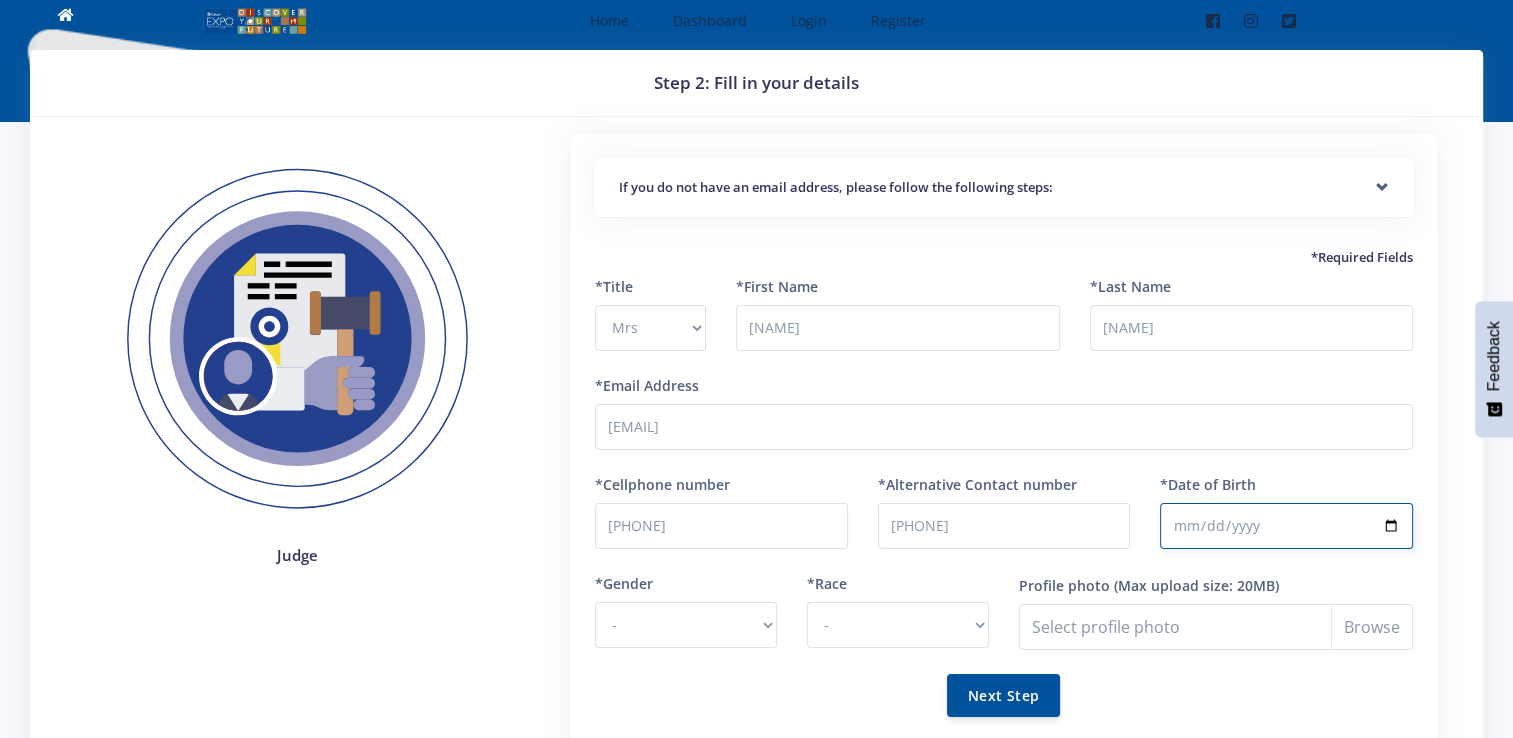 scroll, scrollTop: 40, scrollLeft: 0, axis: vertical 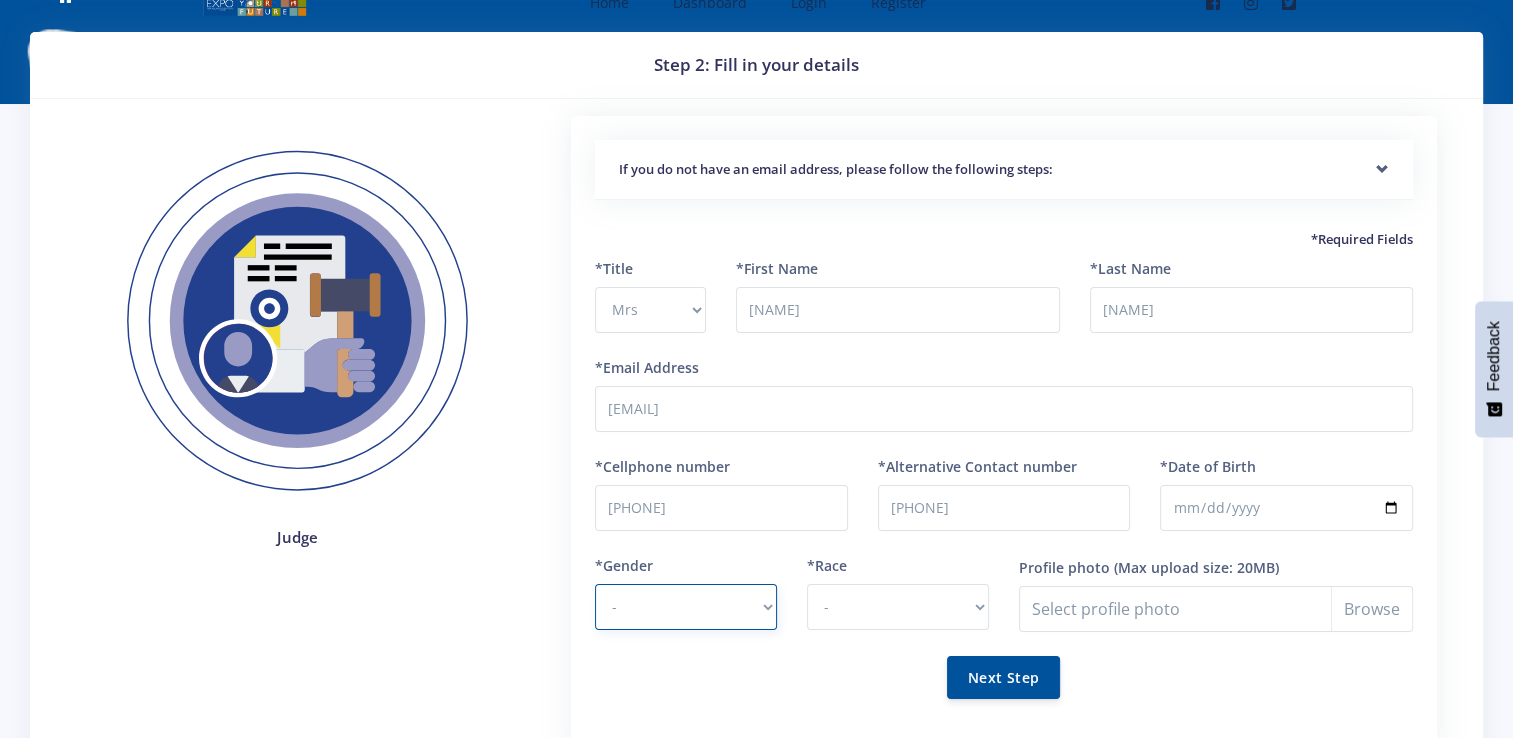 click on "-
Male
Female" at bounding box center [686, 607] 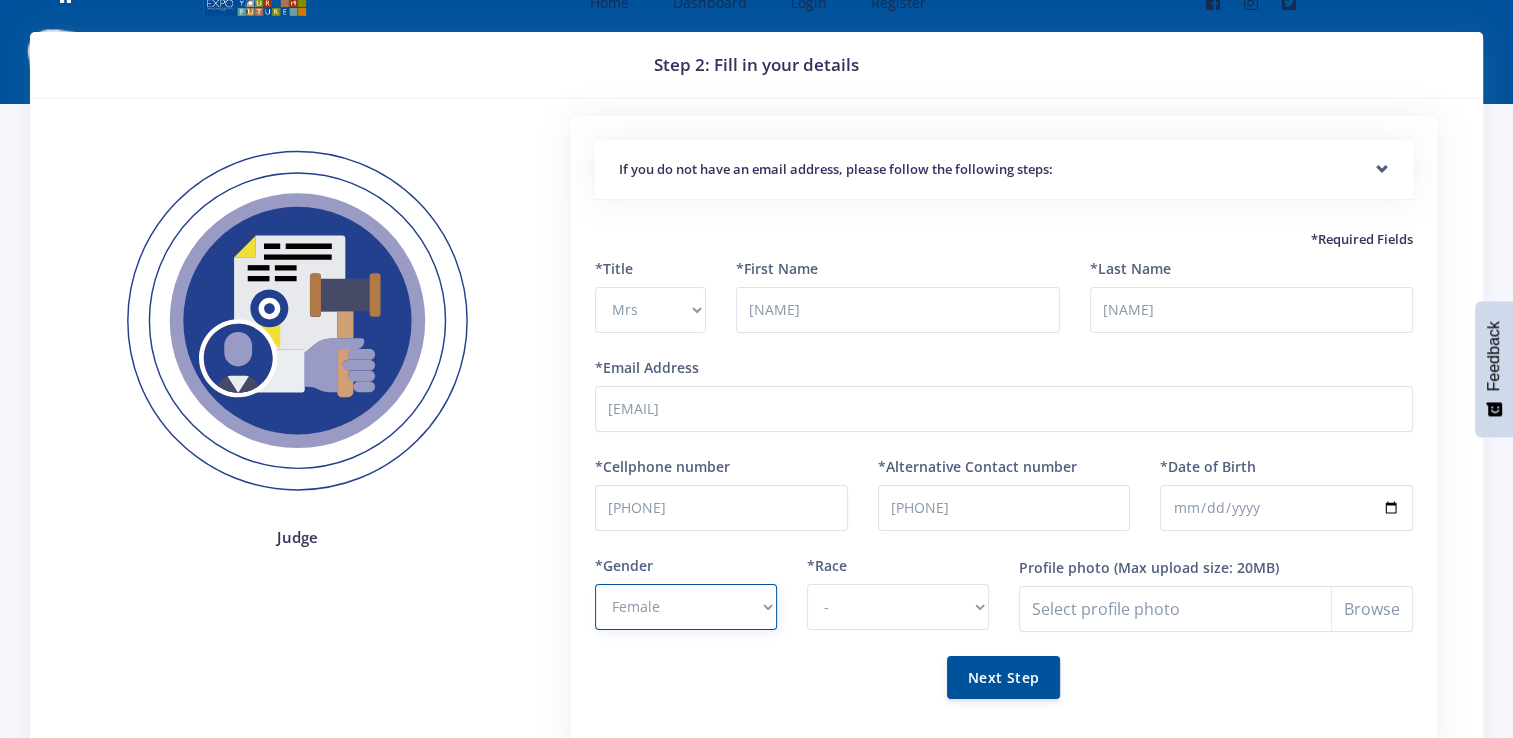 click on "-
Male
Female" at bounding box center (686, 607) 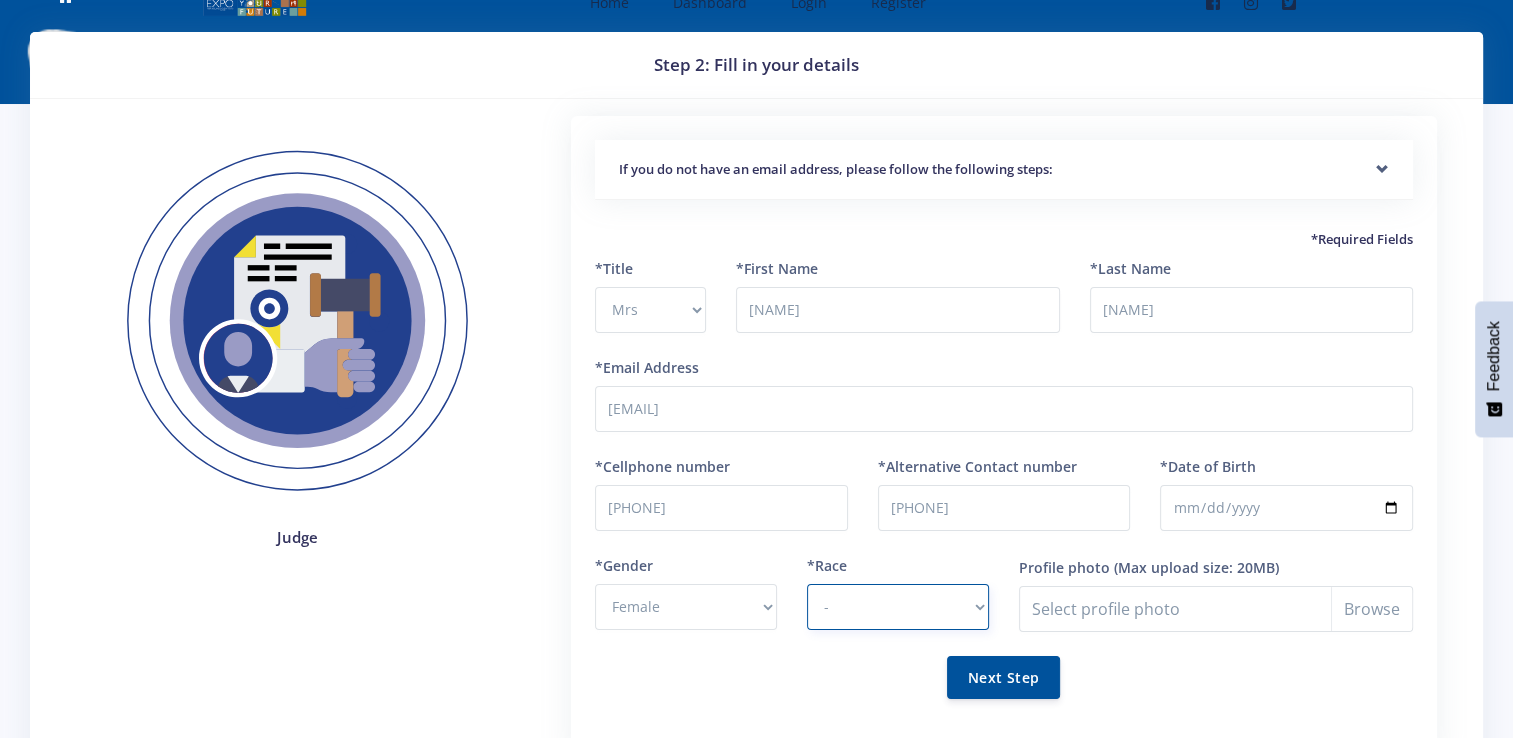 click on "-
African
Asian
Coloured
Indian
White
Other" at bounding box center (898, 607) 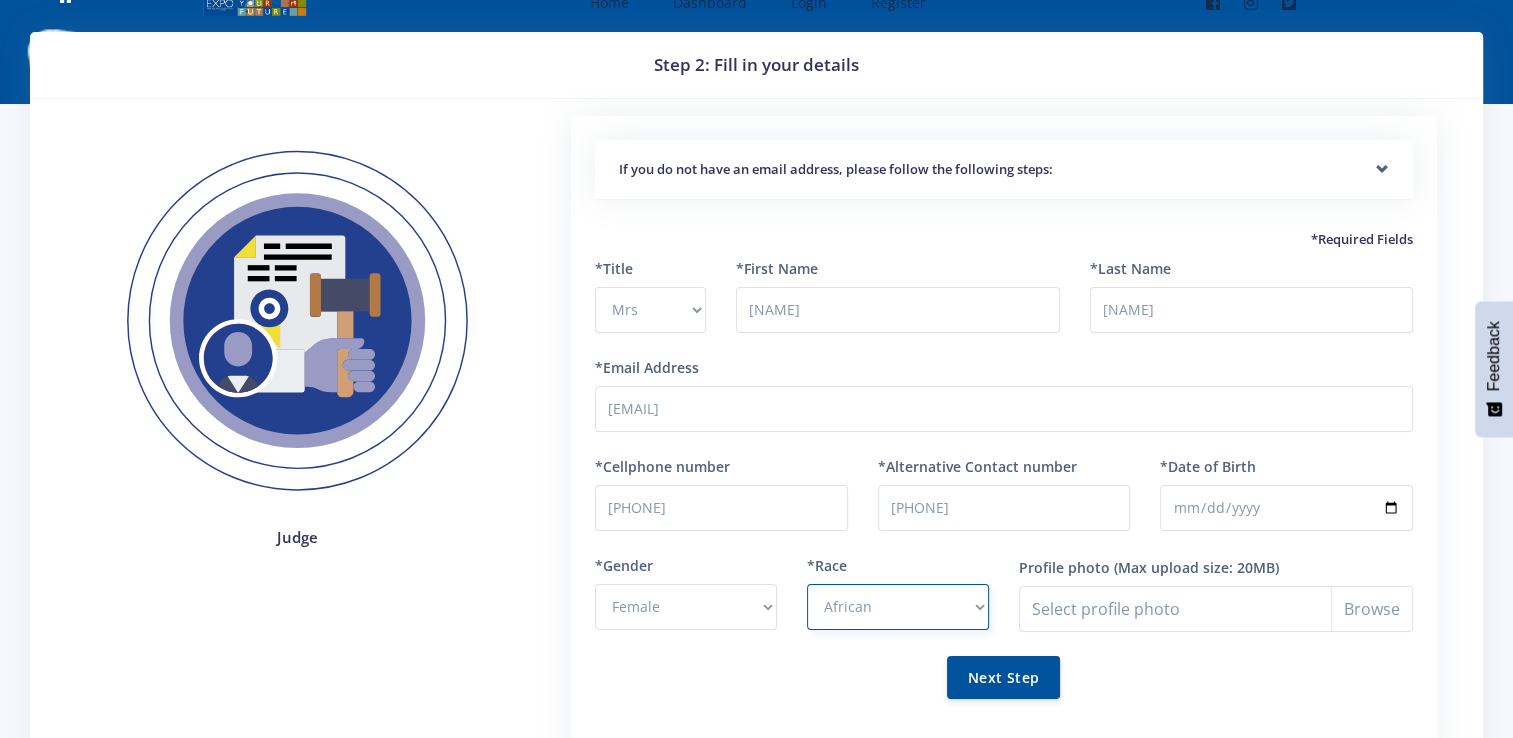 click on "-
African
Asian
Coloured
Indian
White
Other" at bounding box center (898, 607) 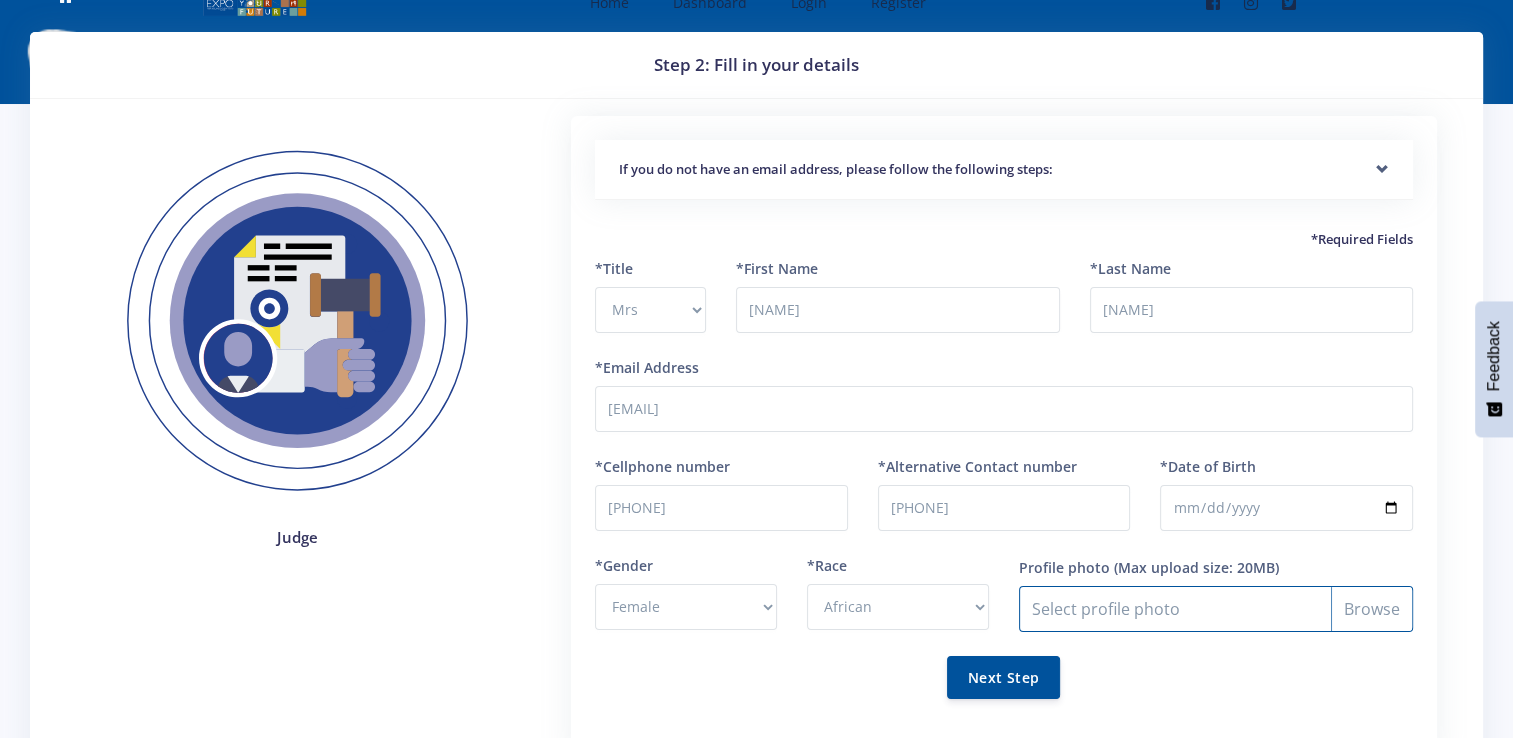 click on "Profile photo" at bounding box center (1216, 609) 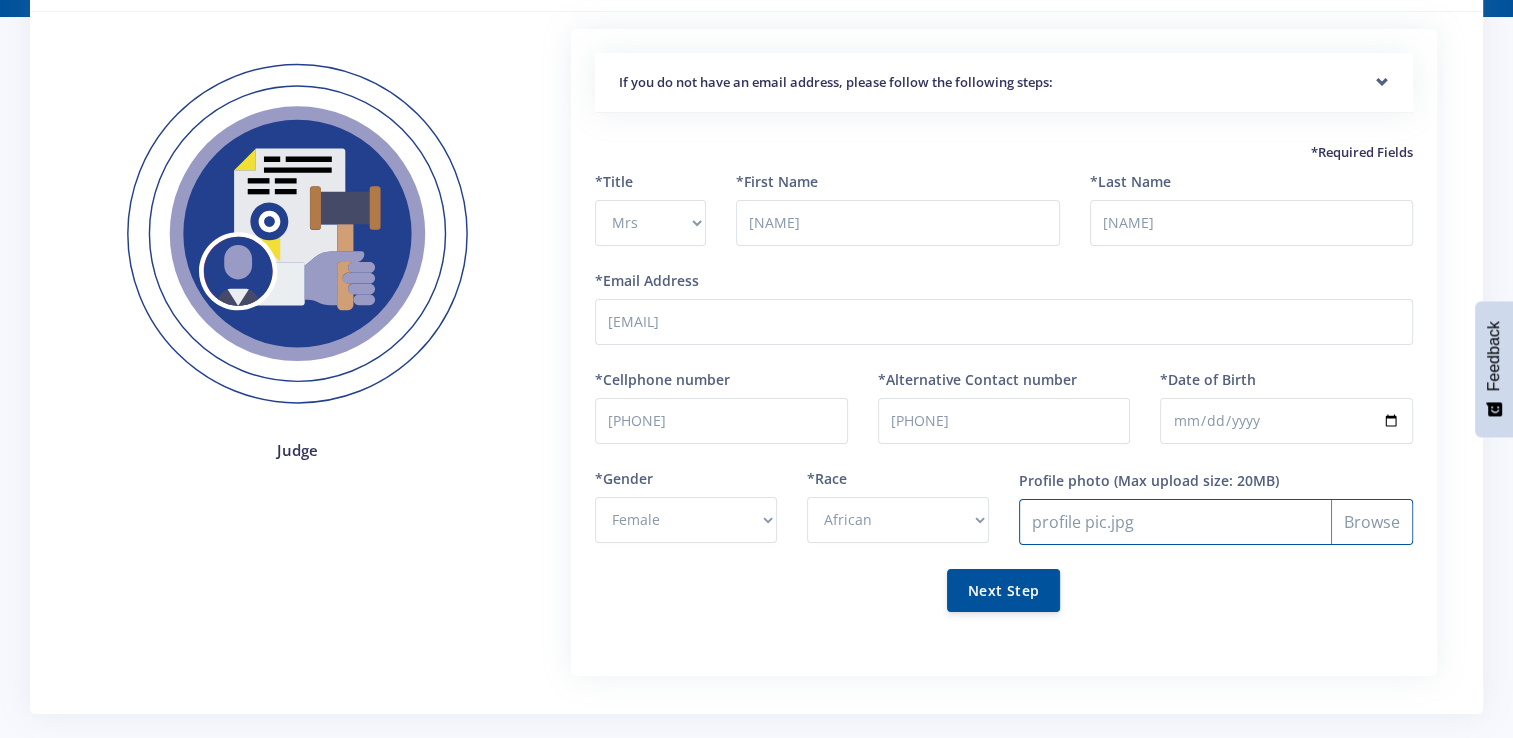 scroll, scrollTop: 128, scrollLeft: 0, axis: vertical 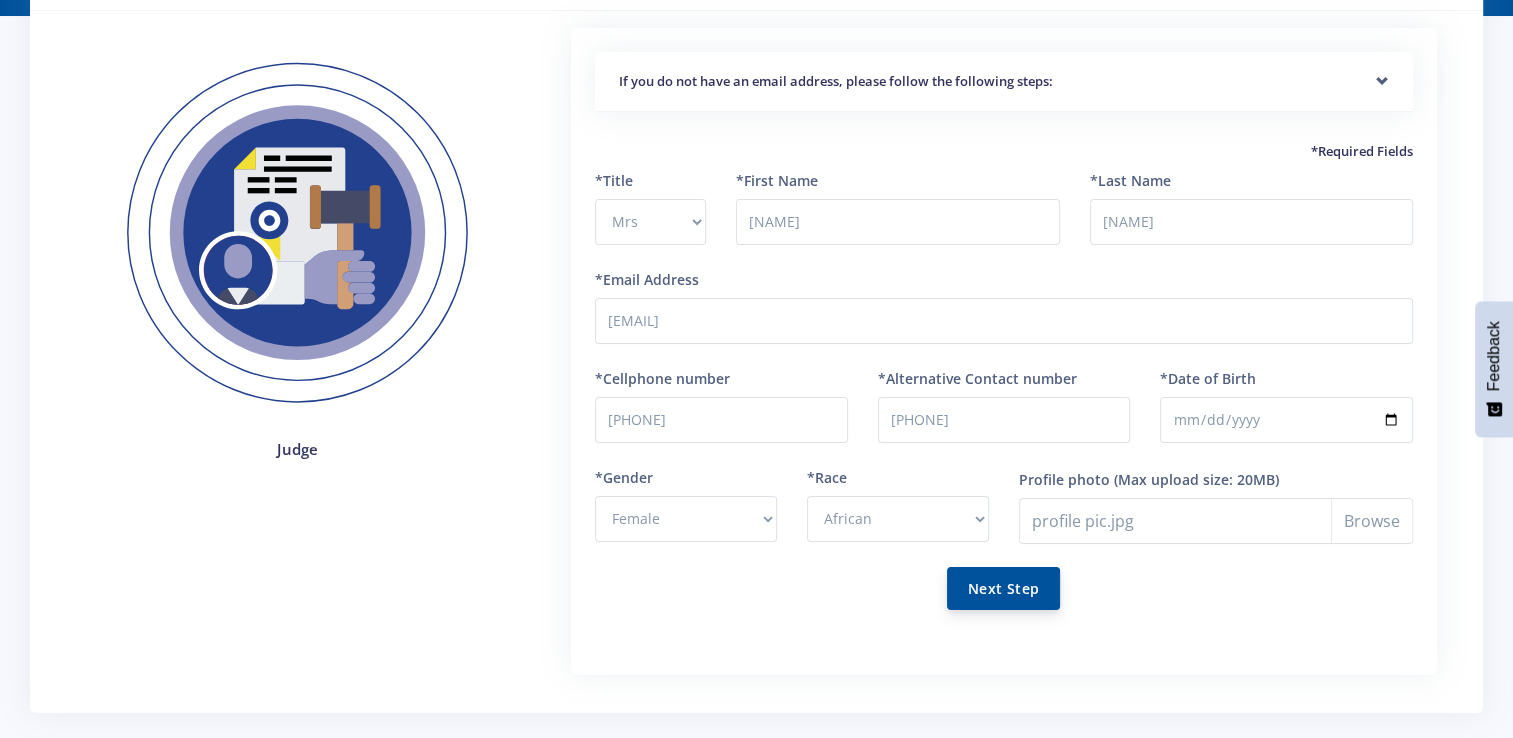 click on "Next
Step" at bounding box center (1003, 588) 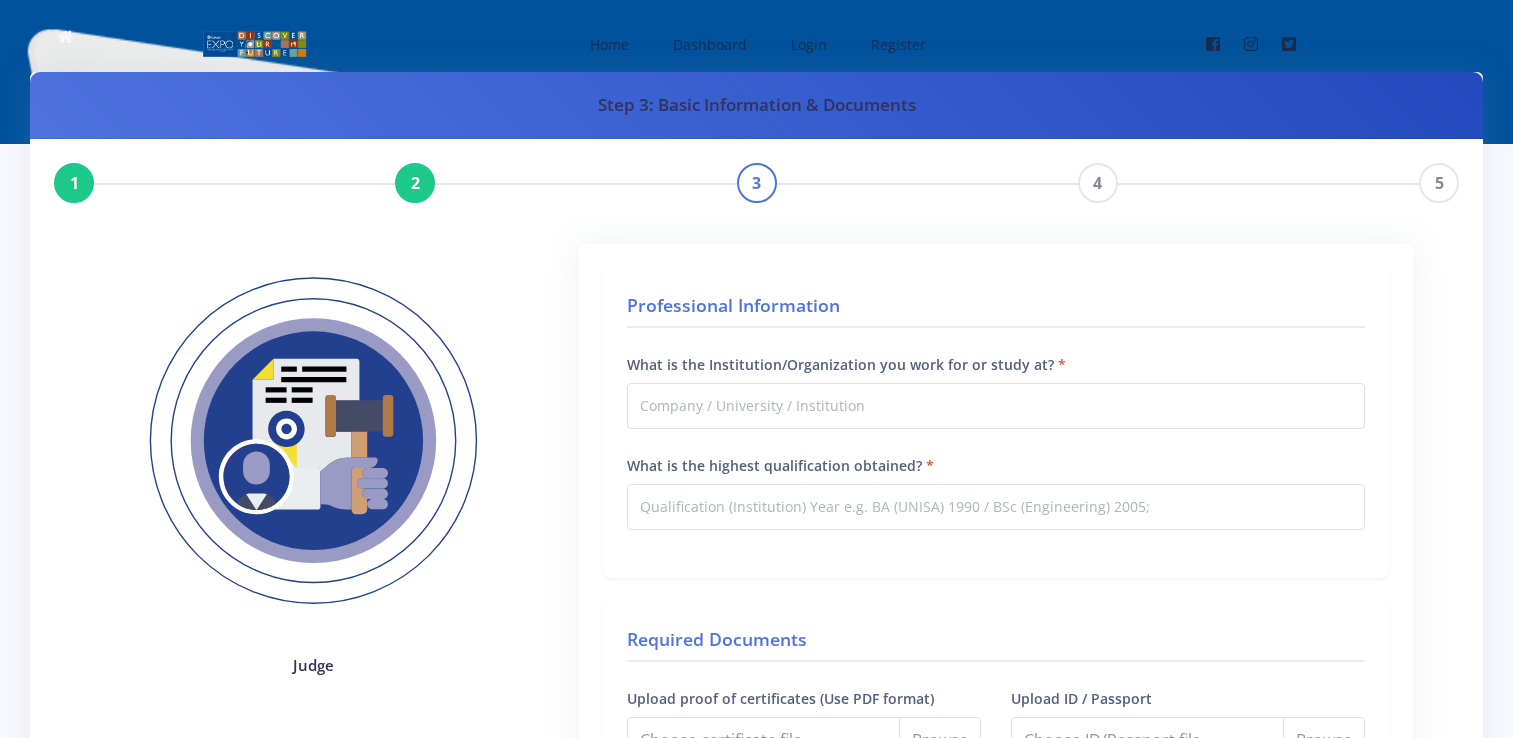 scroll, scrollTop: 0, scrollLeft: 0, axis: both 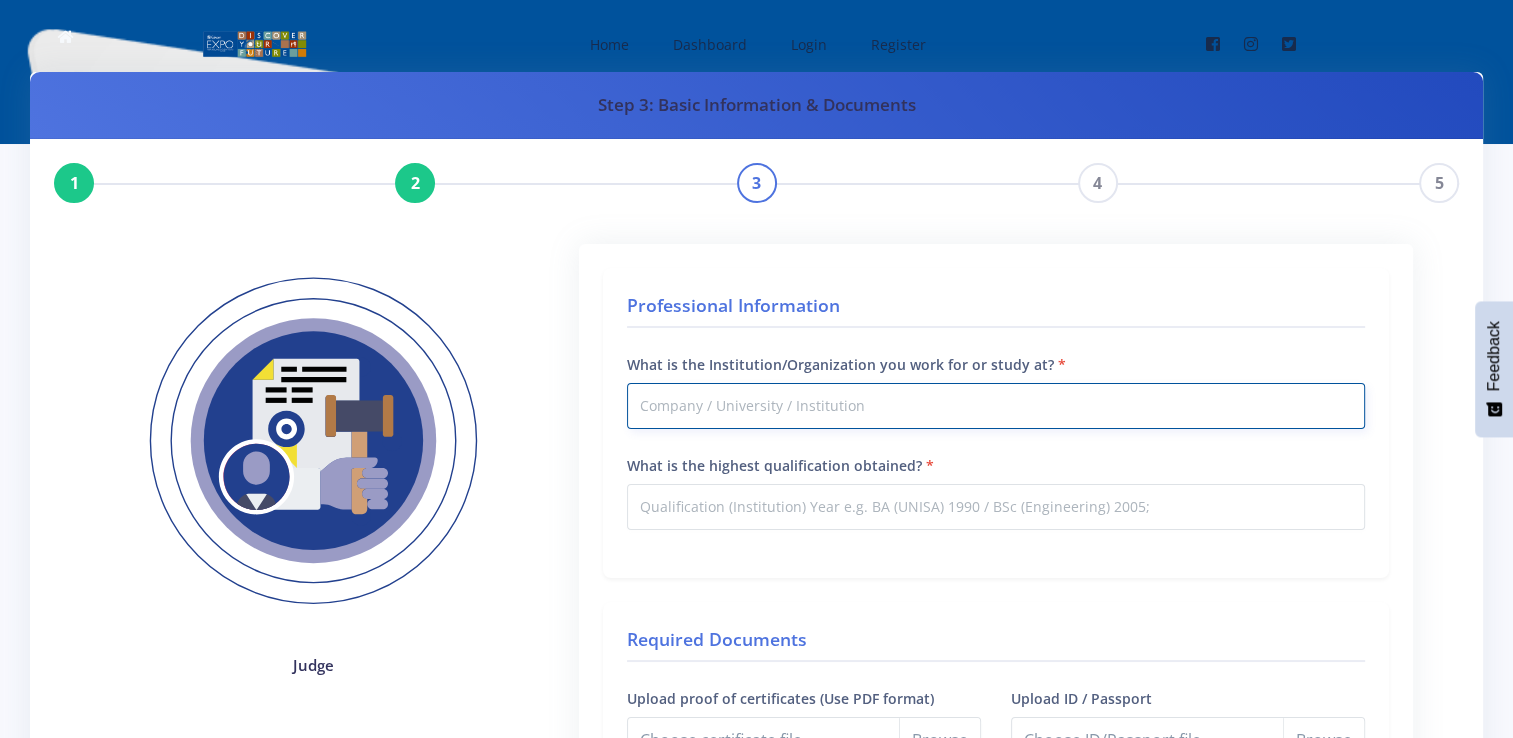 click on "What is the Institution/Organization you work for or study at?" at bounding box center (996, 406) 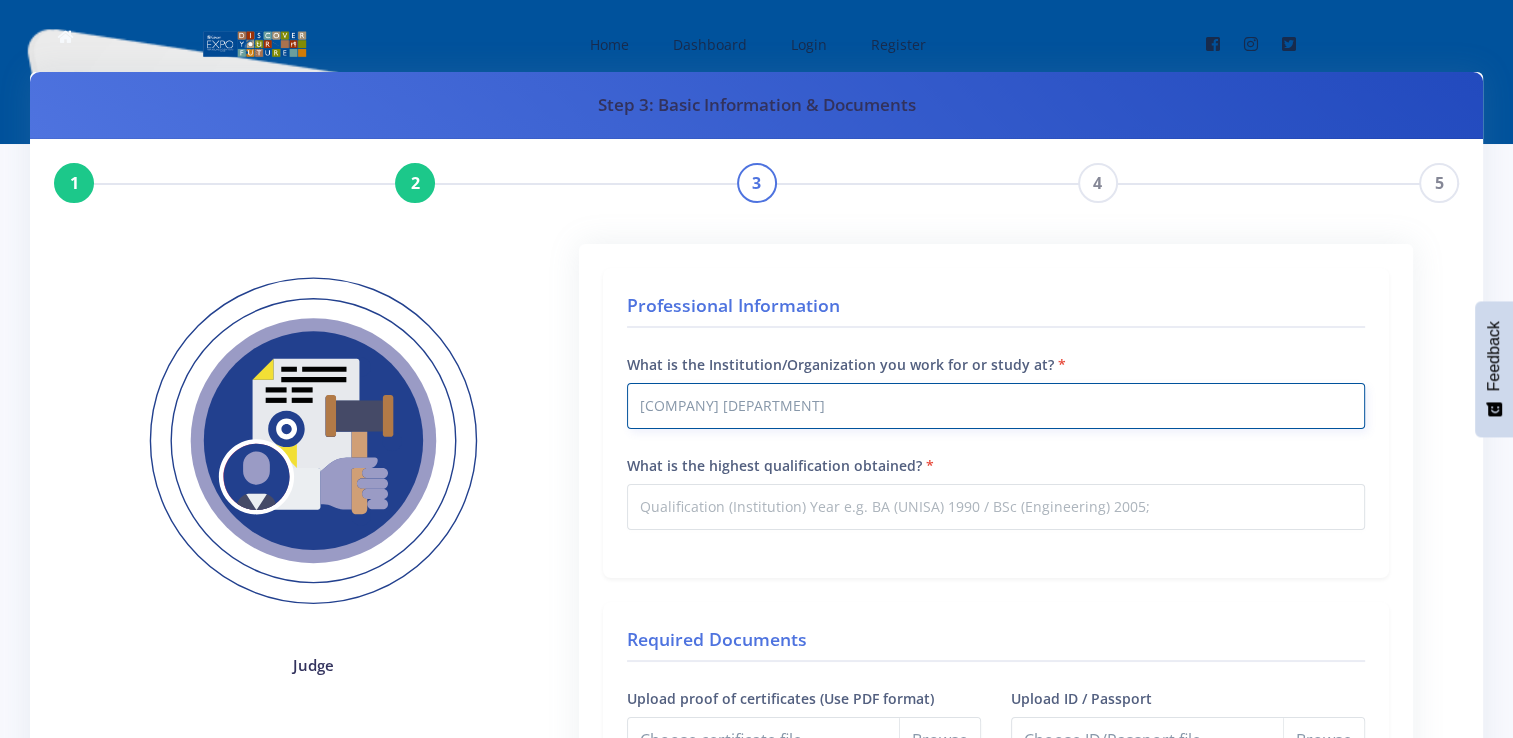 type on "Eskom Distribution" 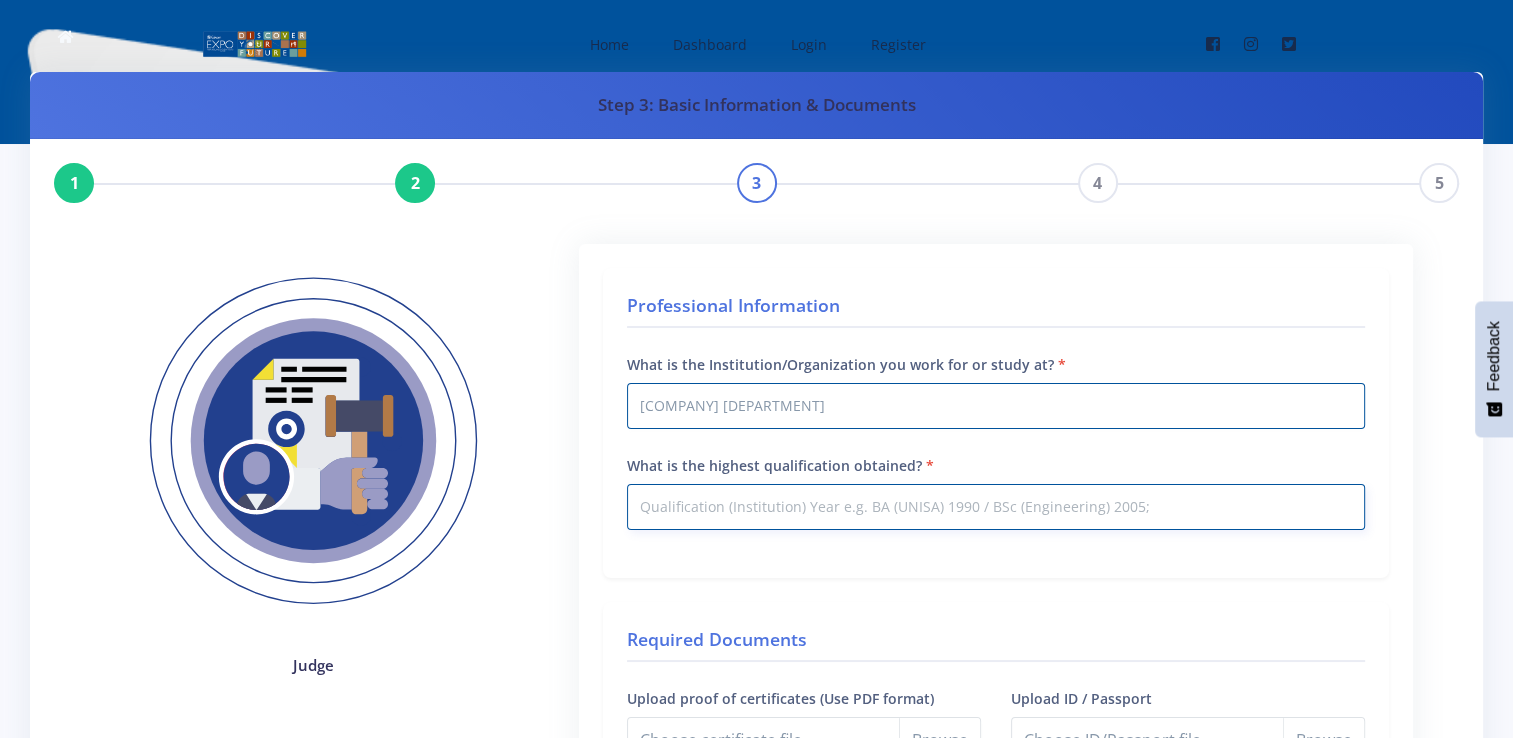 click on "What is the highest qualification obtained?" at bounding box center [996, 507] 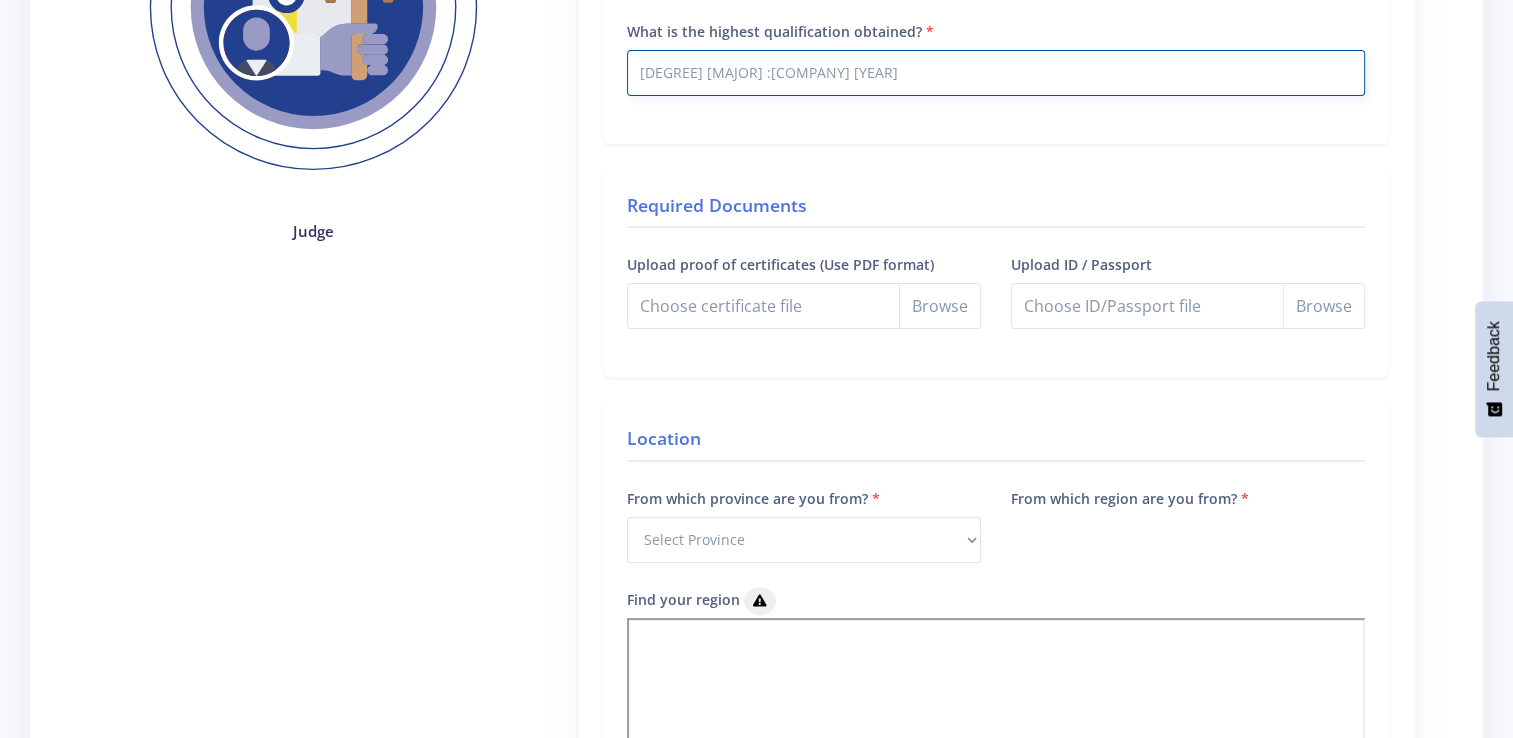 scroll, scrollTop: 400, scrollLeft: 0, axis: vertical 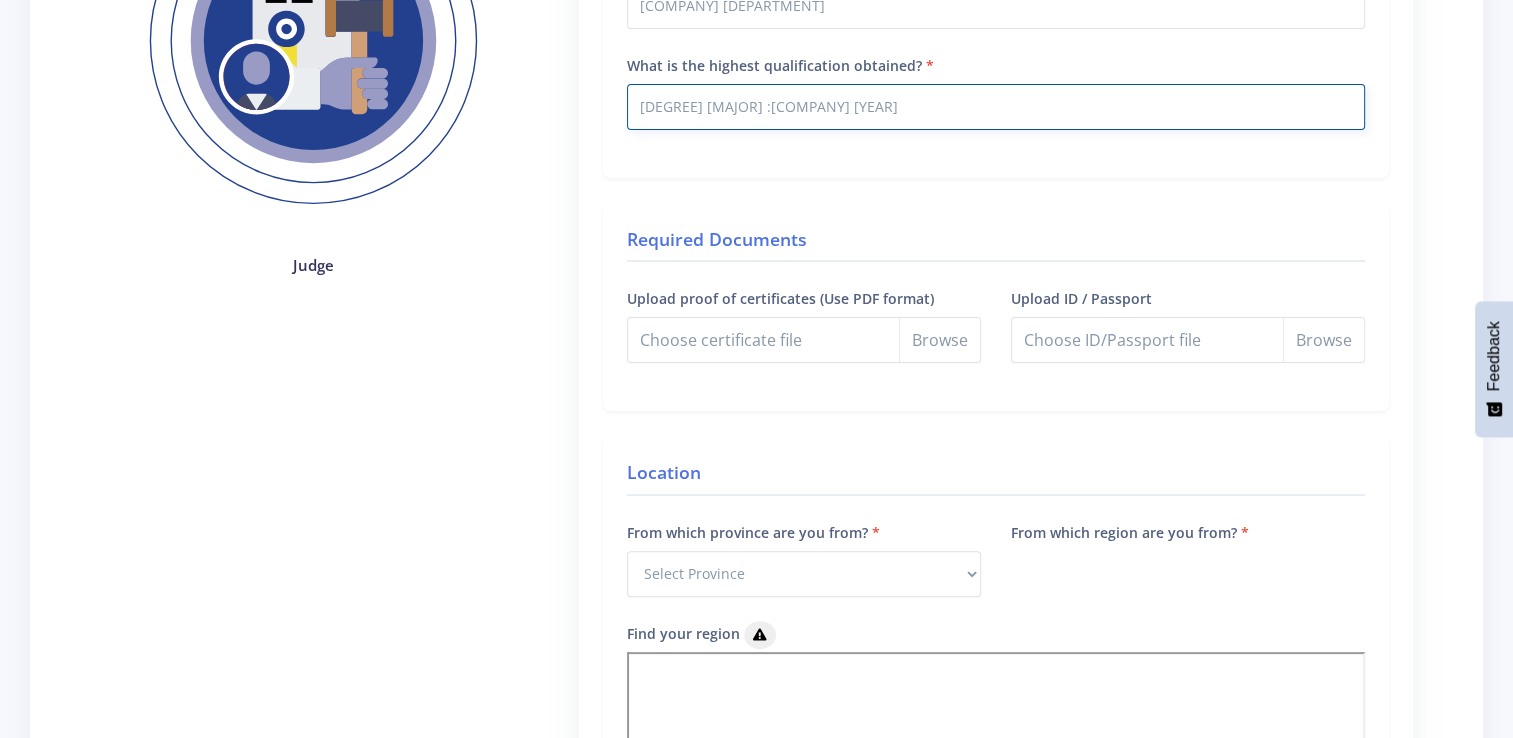 type on "B Tech Marketing :Border Technikon 2000" 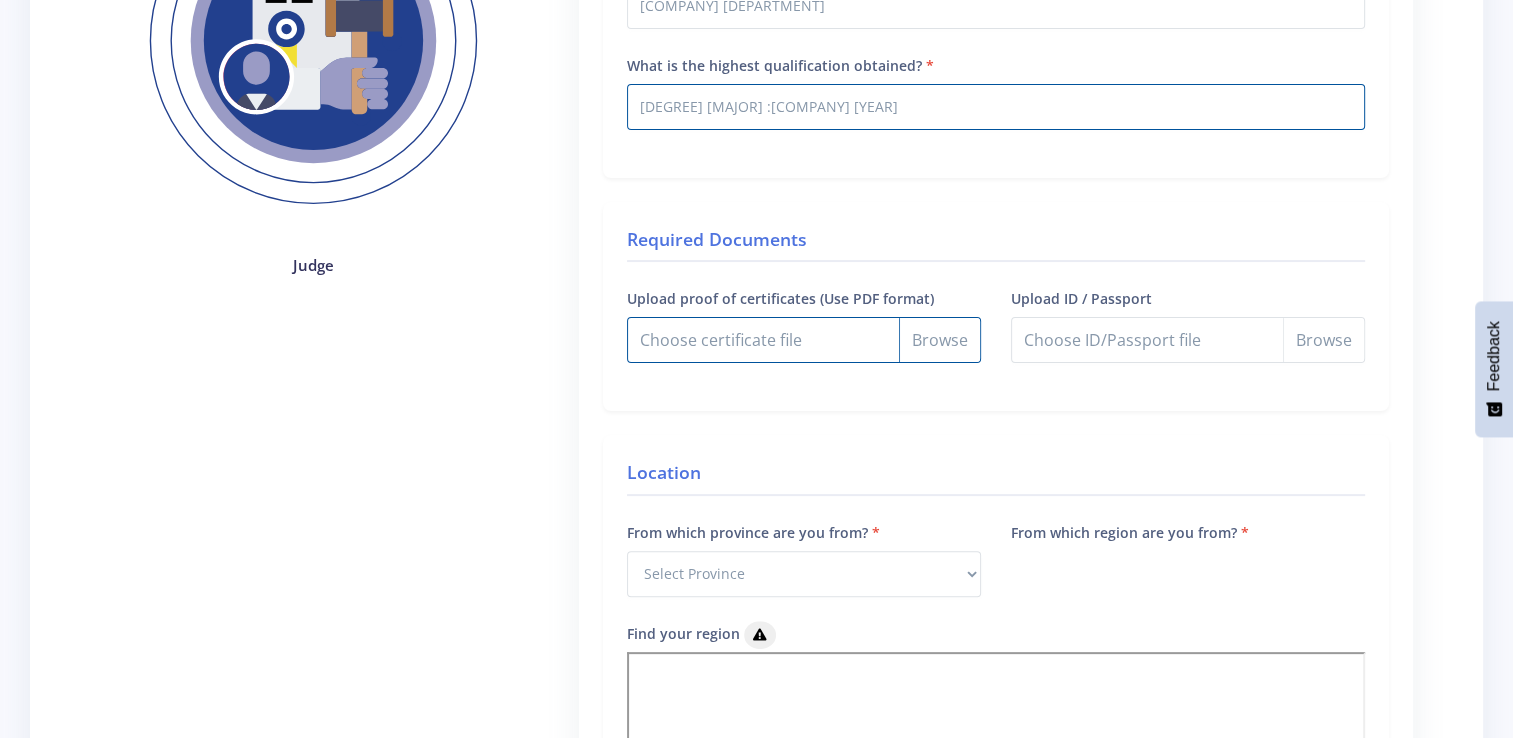 click on "Upload proof of certificates (Use PDF format)" at bounding box center (804, 340) 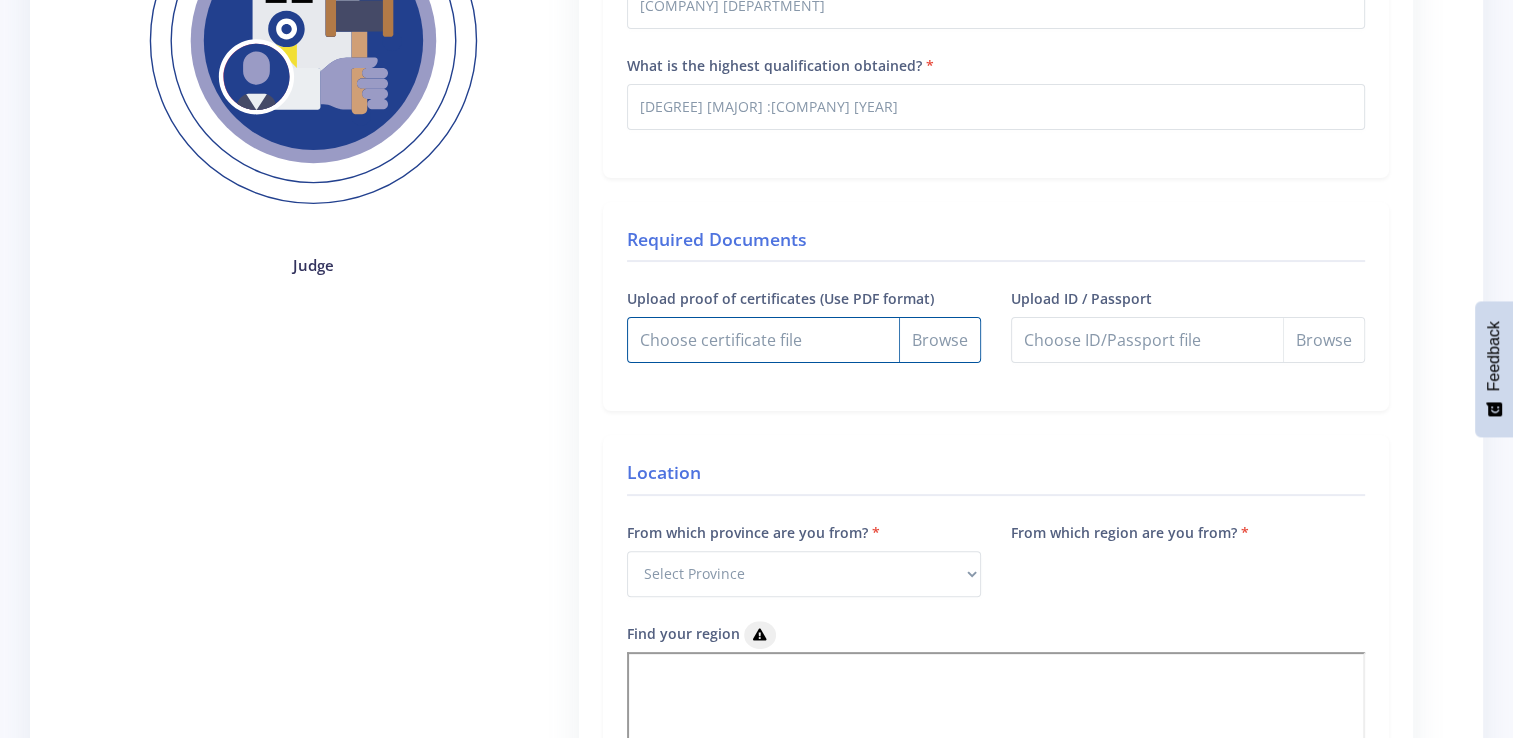 type on "C:\fakepath\my qualification vetting.pdf" 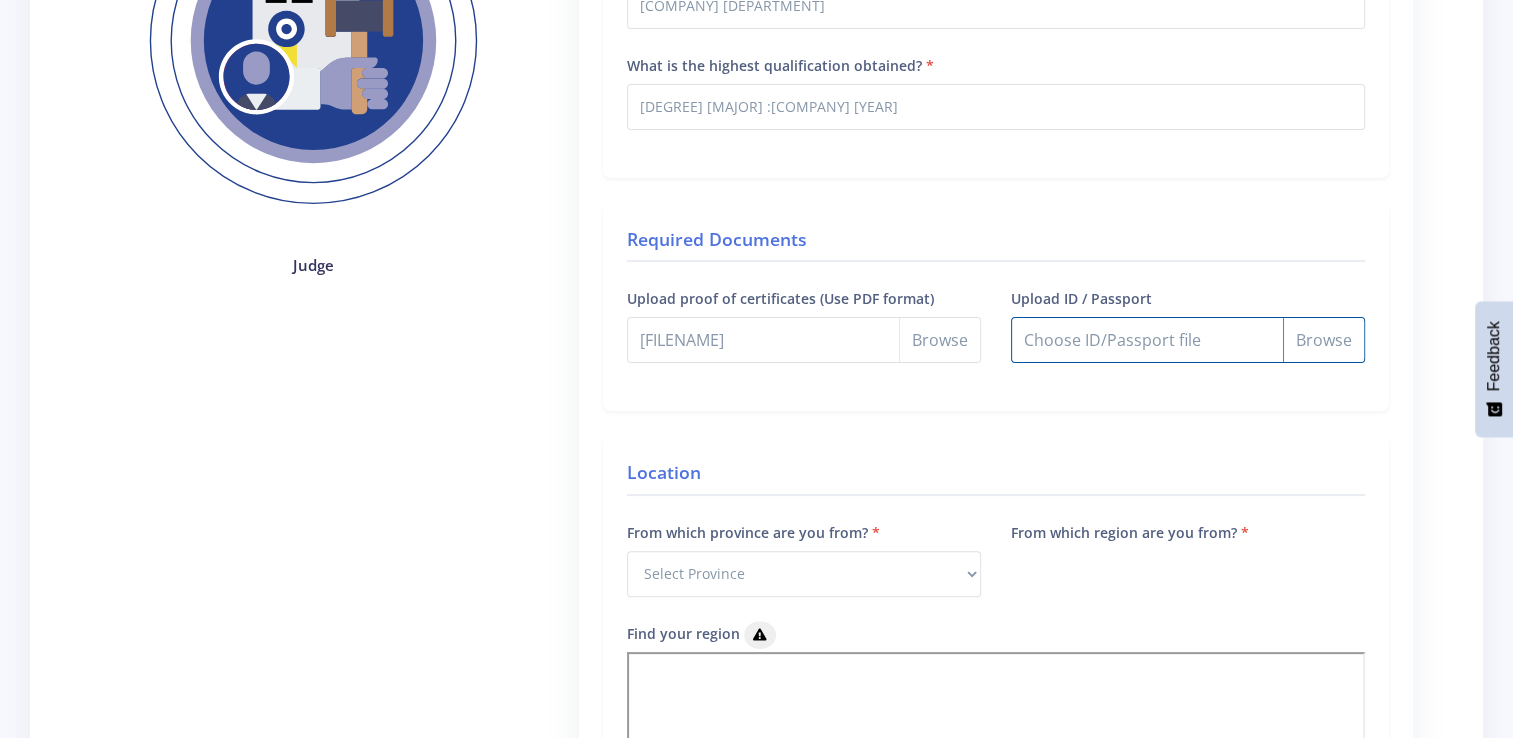 click on "Upload ID / Passport" at bounding box center [1188, 340] 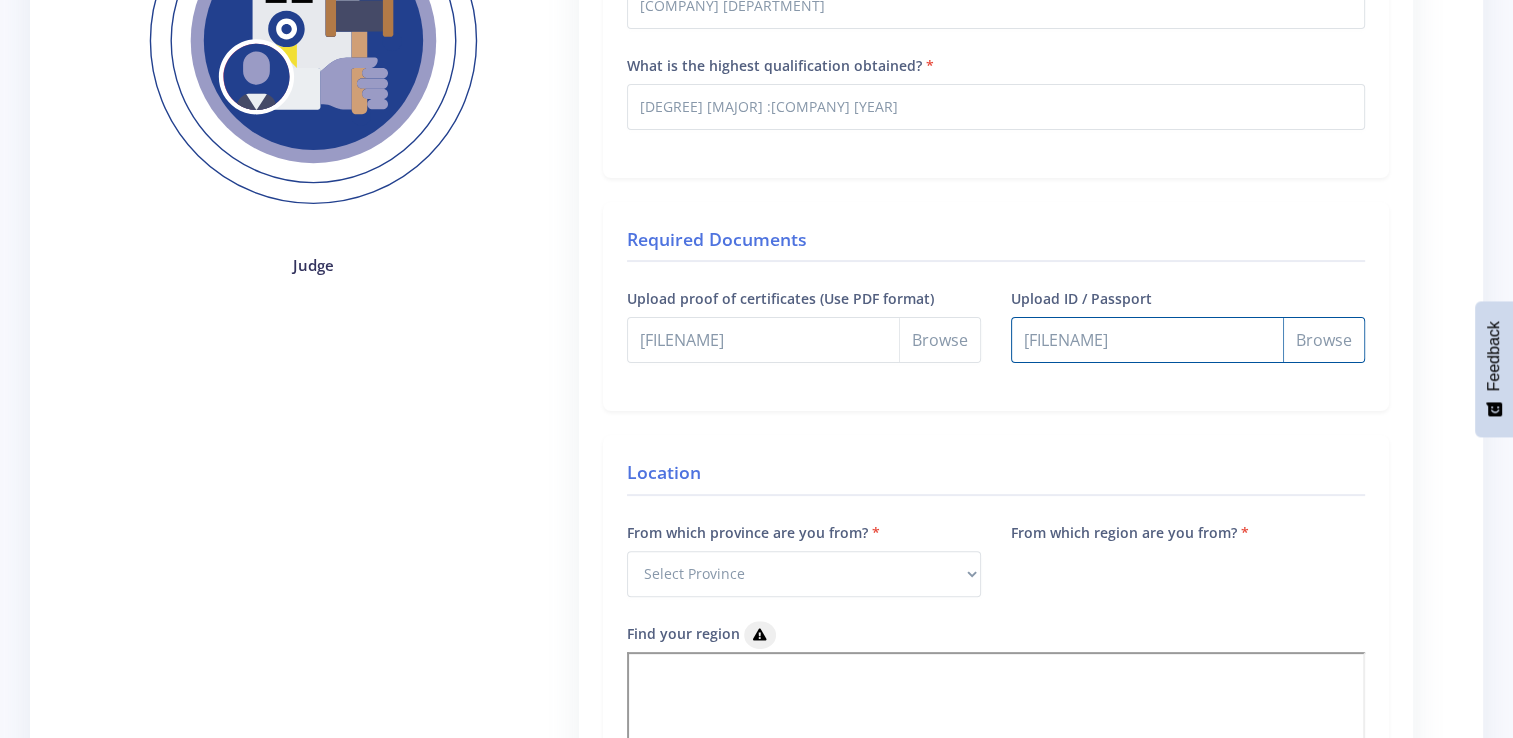 scroll, scrollTop: 500, scrollLeft: 0, axis: vertical 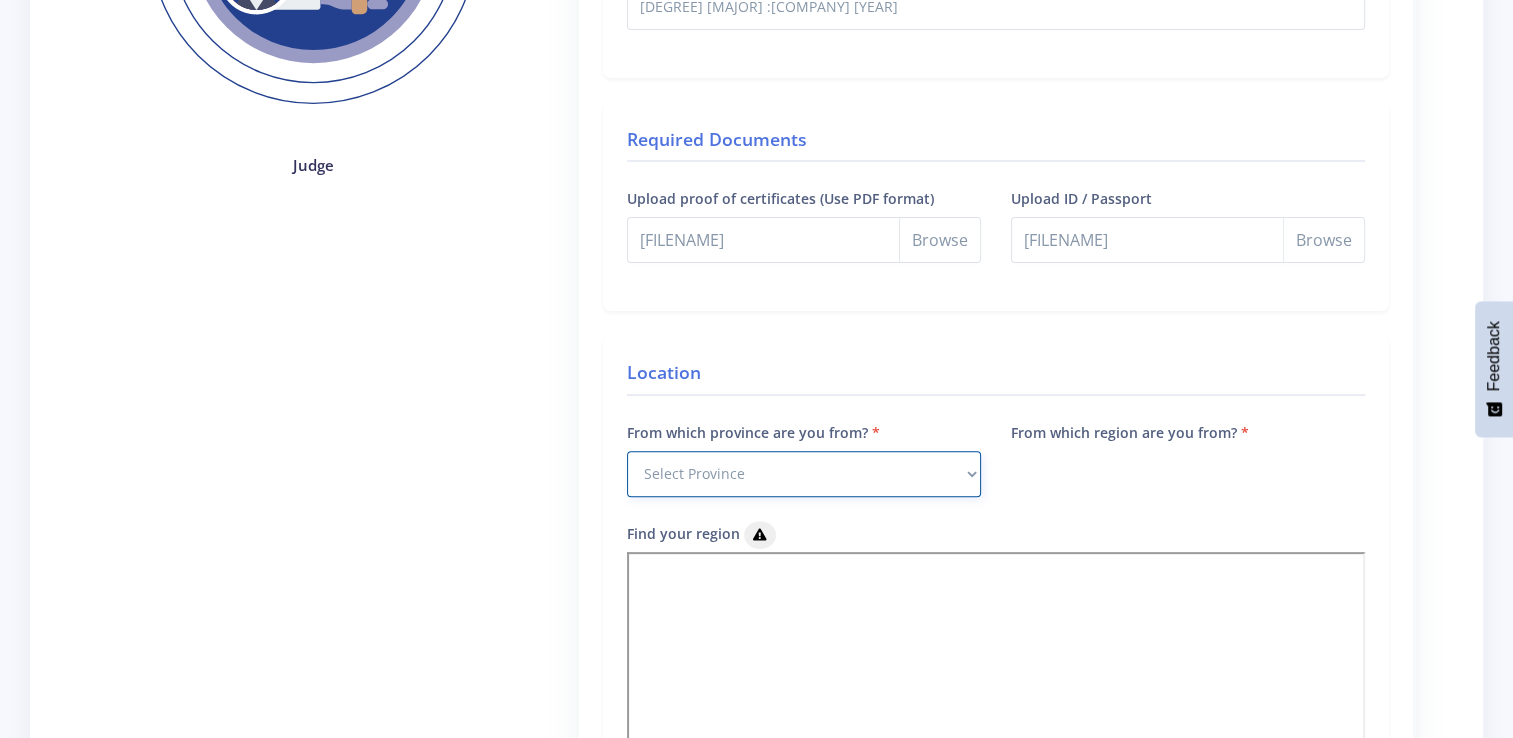 click on "Select Province
Western Cape
Eastern Cape
Northern Cape
North West
Free State" at bounding box center [804, 474] 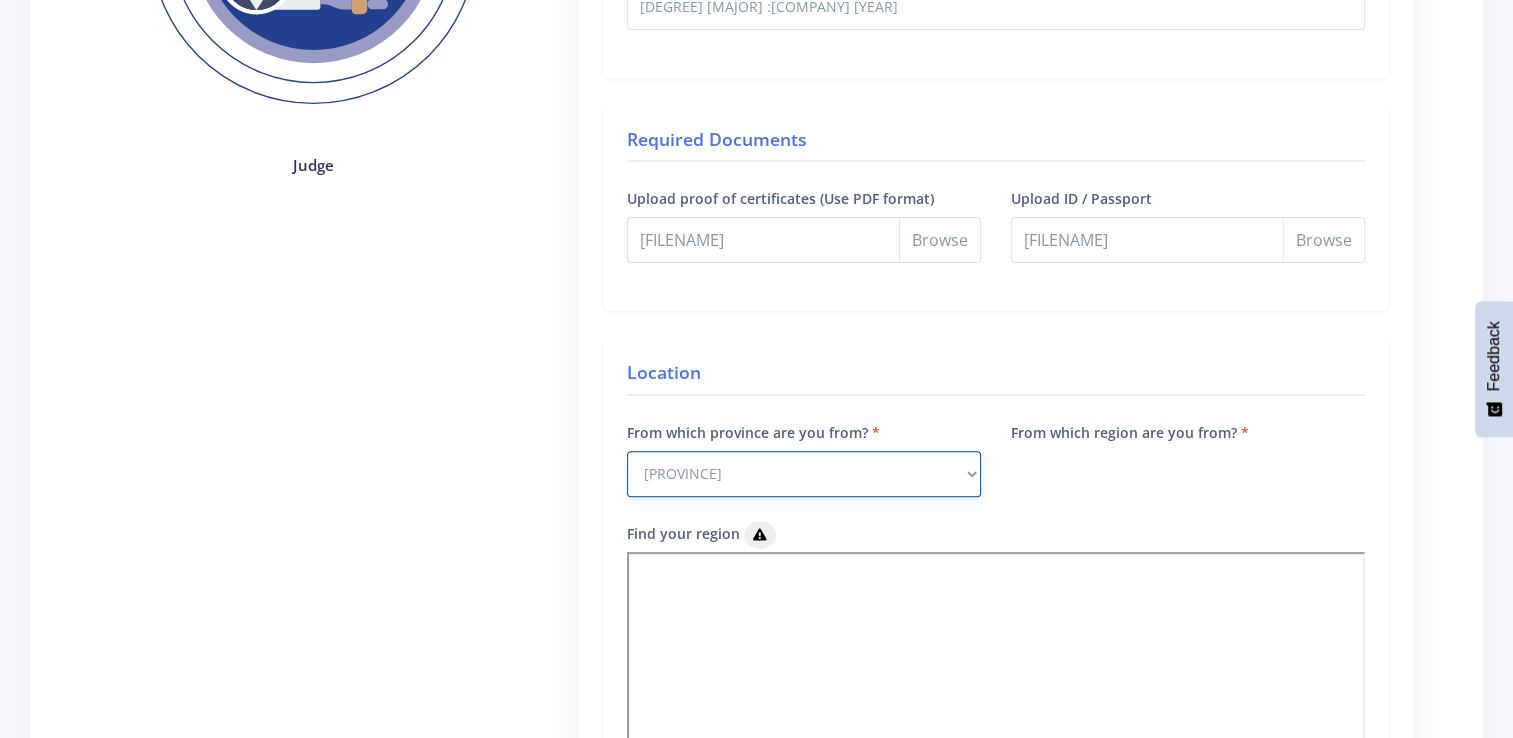 click on "Select Province
Western Cape
Eastern Cape
Northern Cape
North West
Free State" at bounding box center (804, 474) 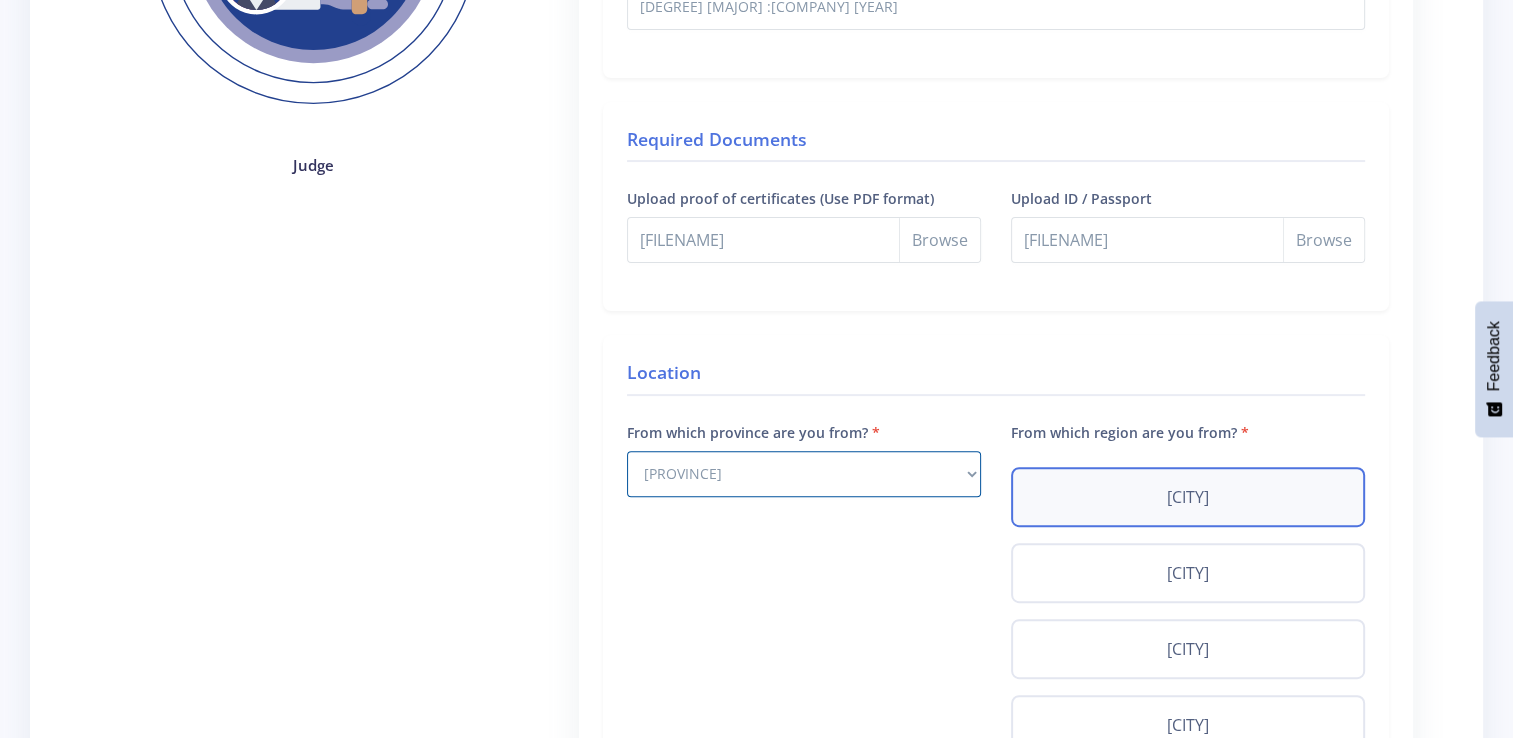 click on "East London" at bounding box center (1188, 497) 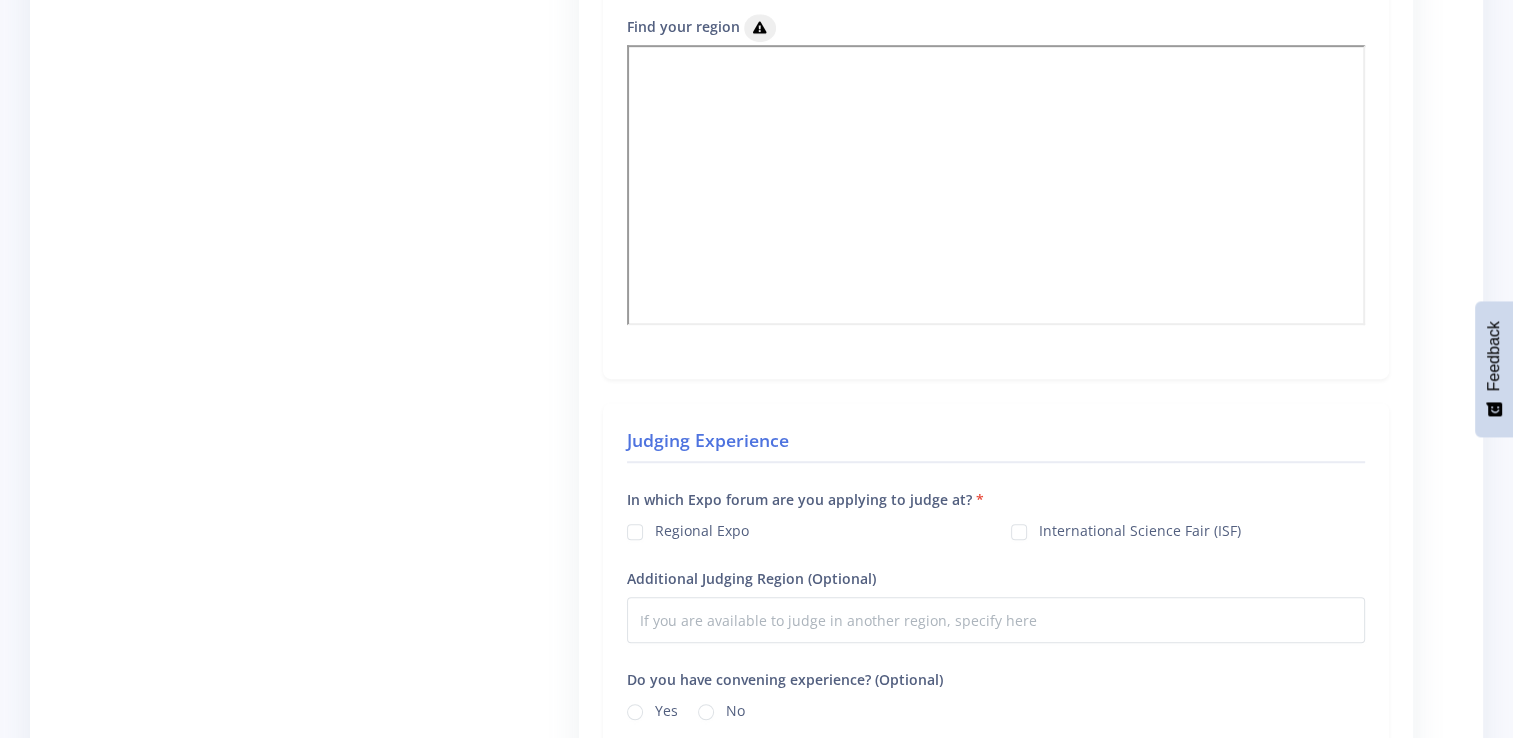 scroll, scrollTop: 1300, scrollLeft: 0, axis: vertical 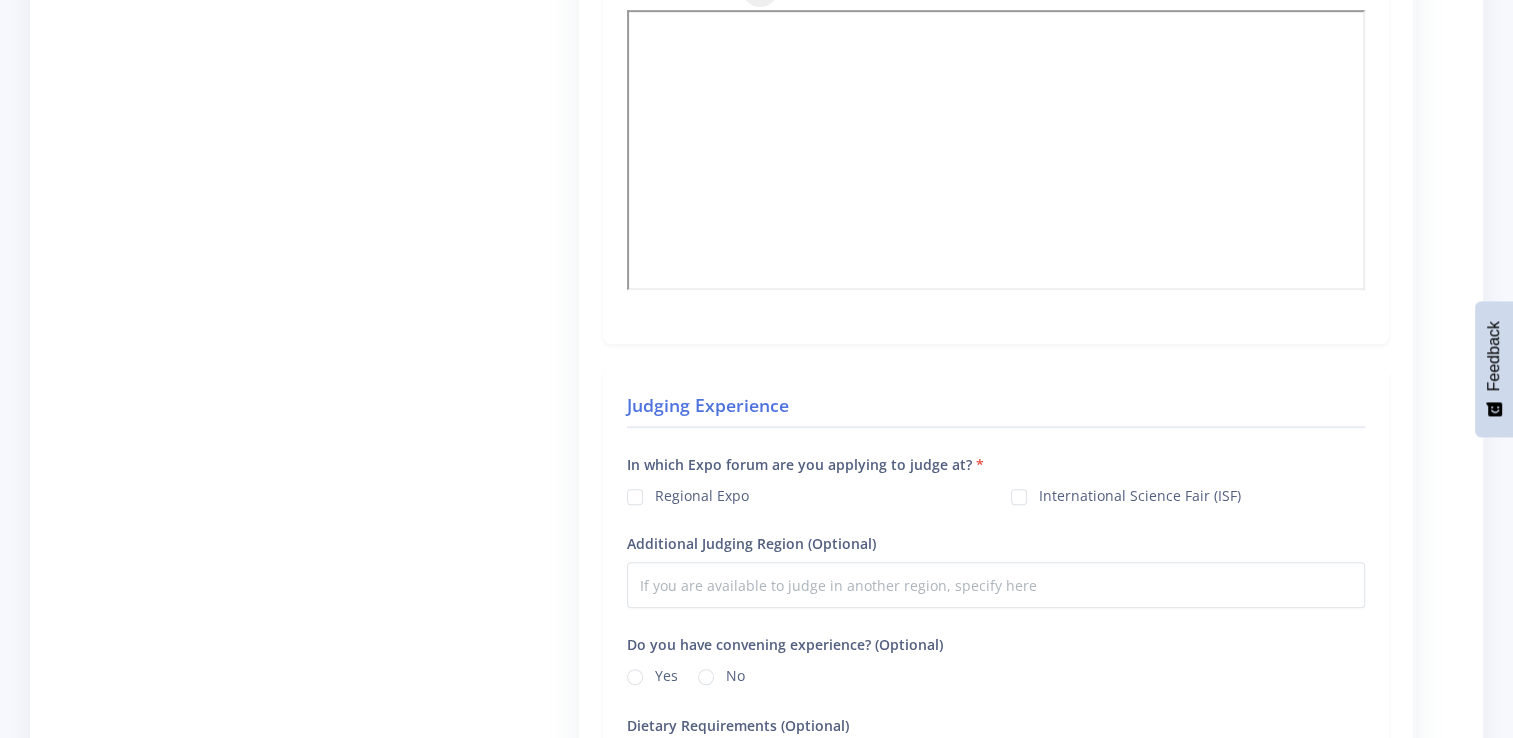 click on "Regional Expo" at bounding box center [702, 493] 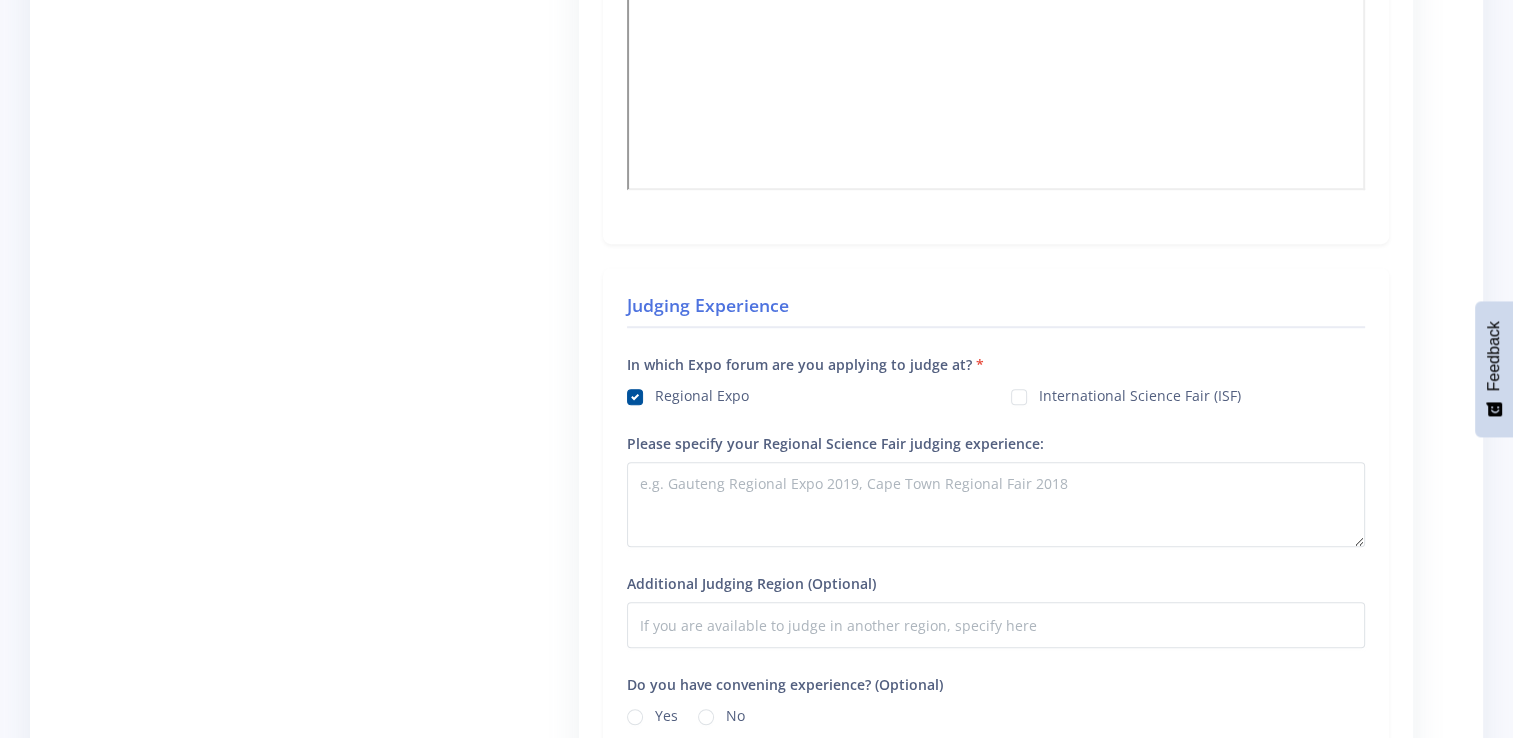 scroll, scrollTop: 1500, scrollLeft: 0, axis: vertical 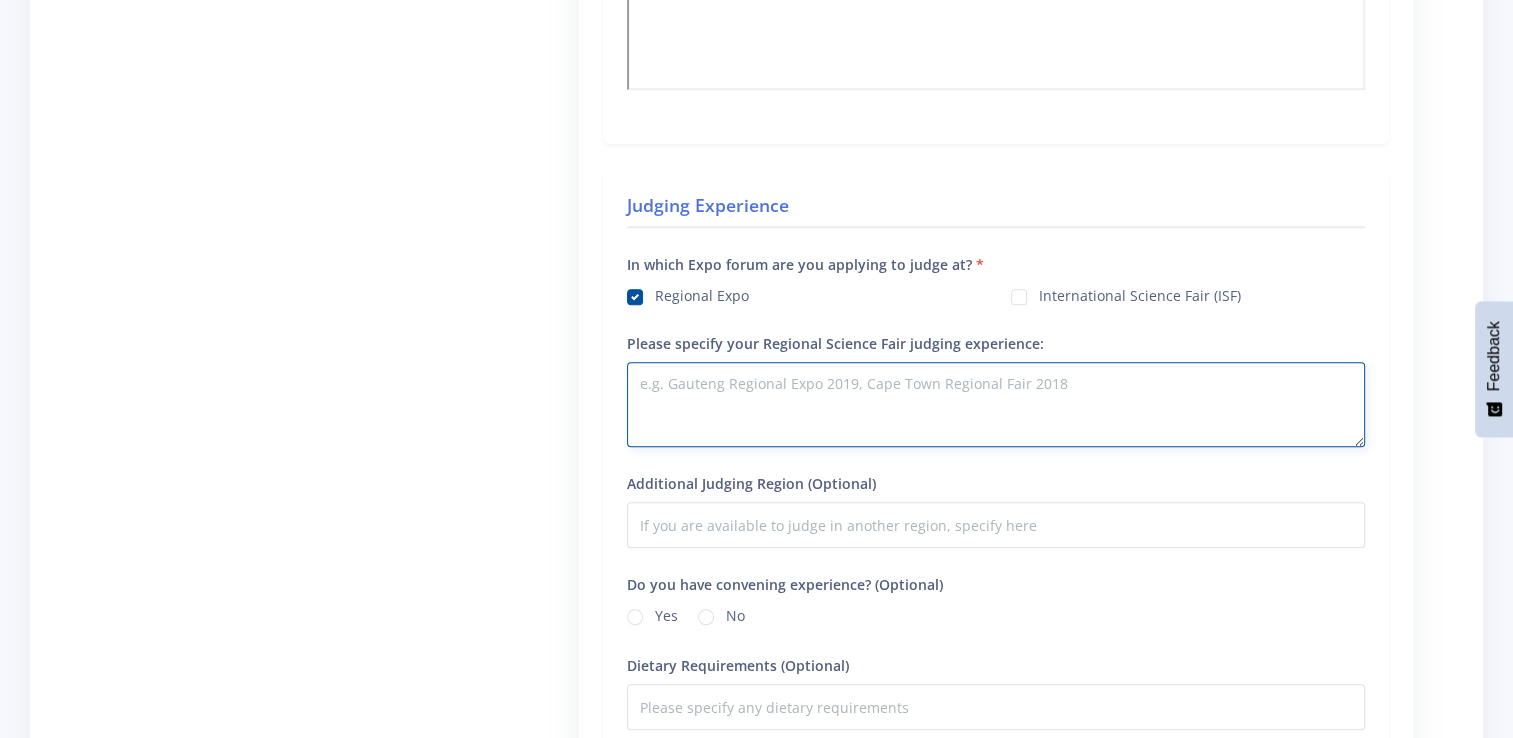 click on "Please specify your Regional Science Fair judging experience:" at bounding box center [996, 404] 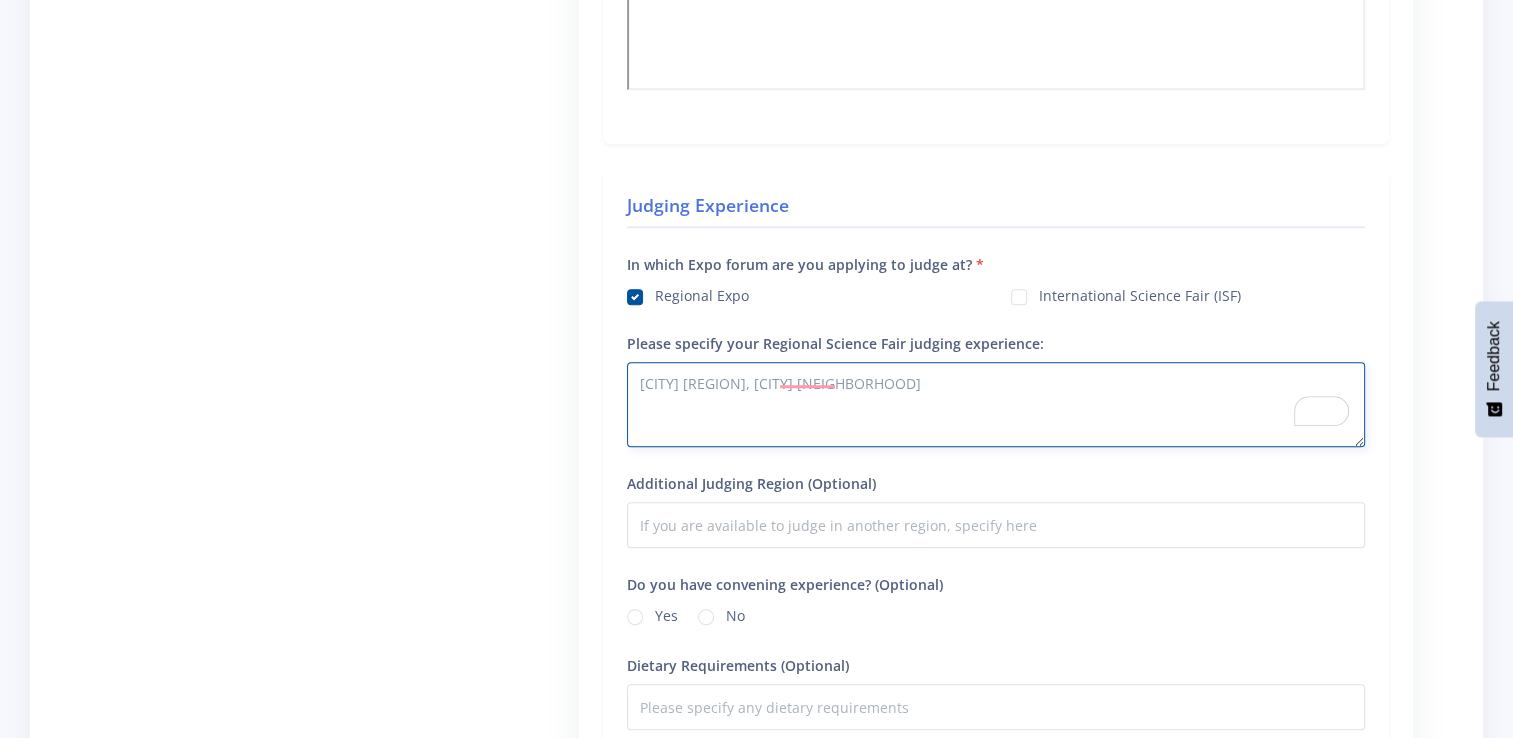 type on "East London Regional,Hudson Park" 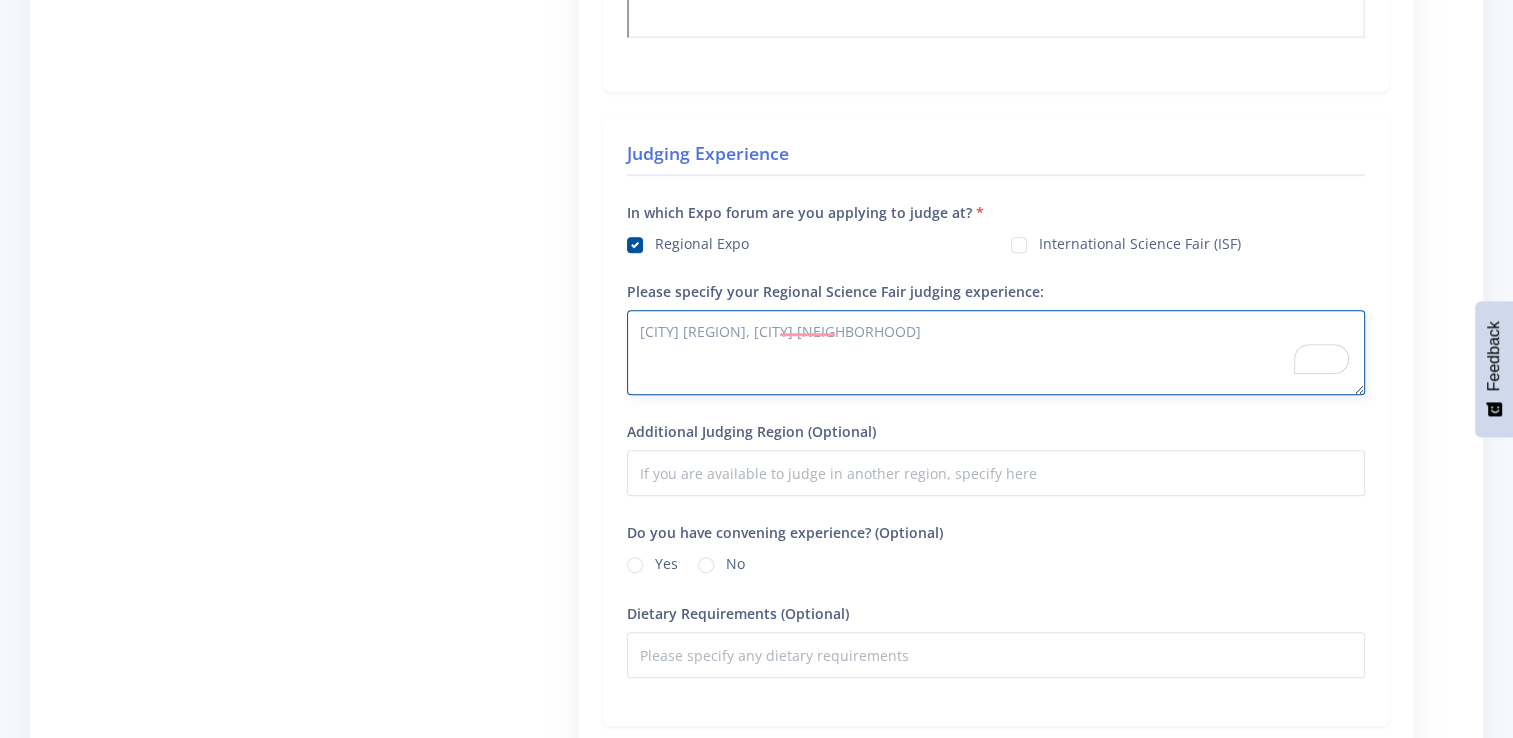 scroll, scrollTop: 1600, scrollLeft: 0, axis: vertical 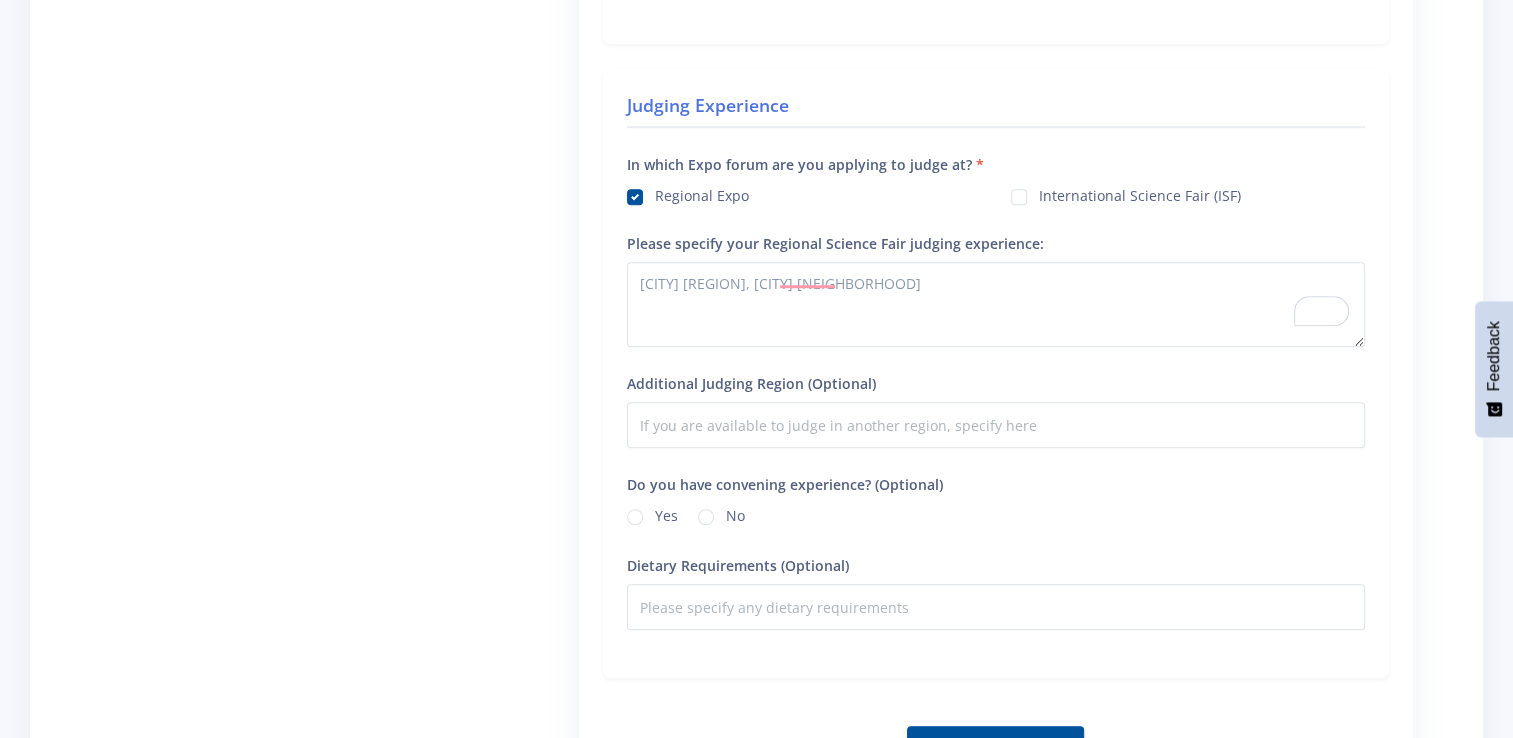 click on "Yes" at bounding box center [652, 517] 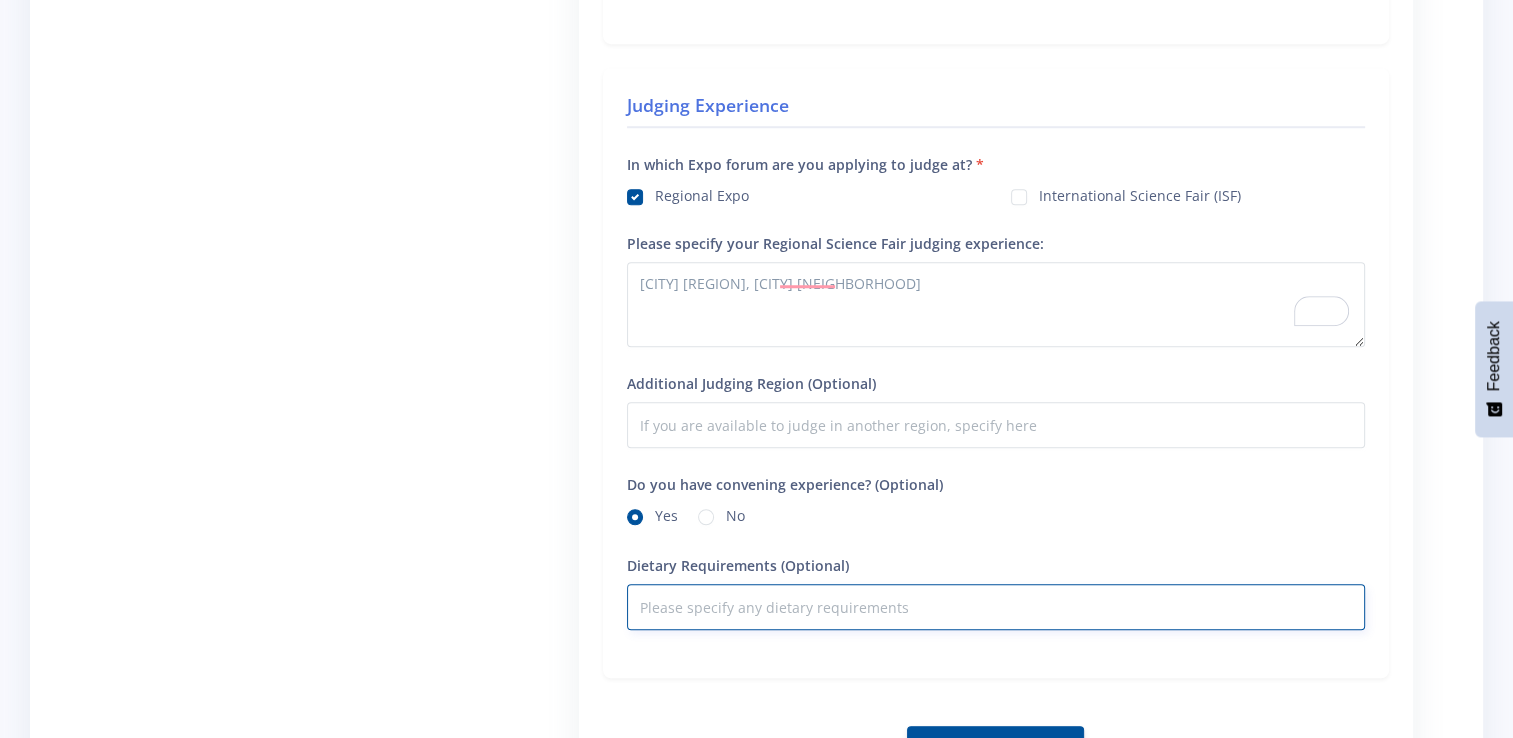 click on "Dietary Requirements (Optional)" at bounding box center (996, 607) 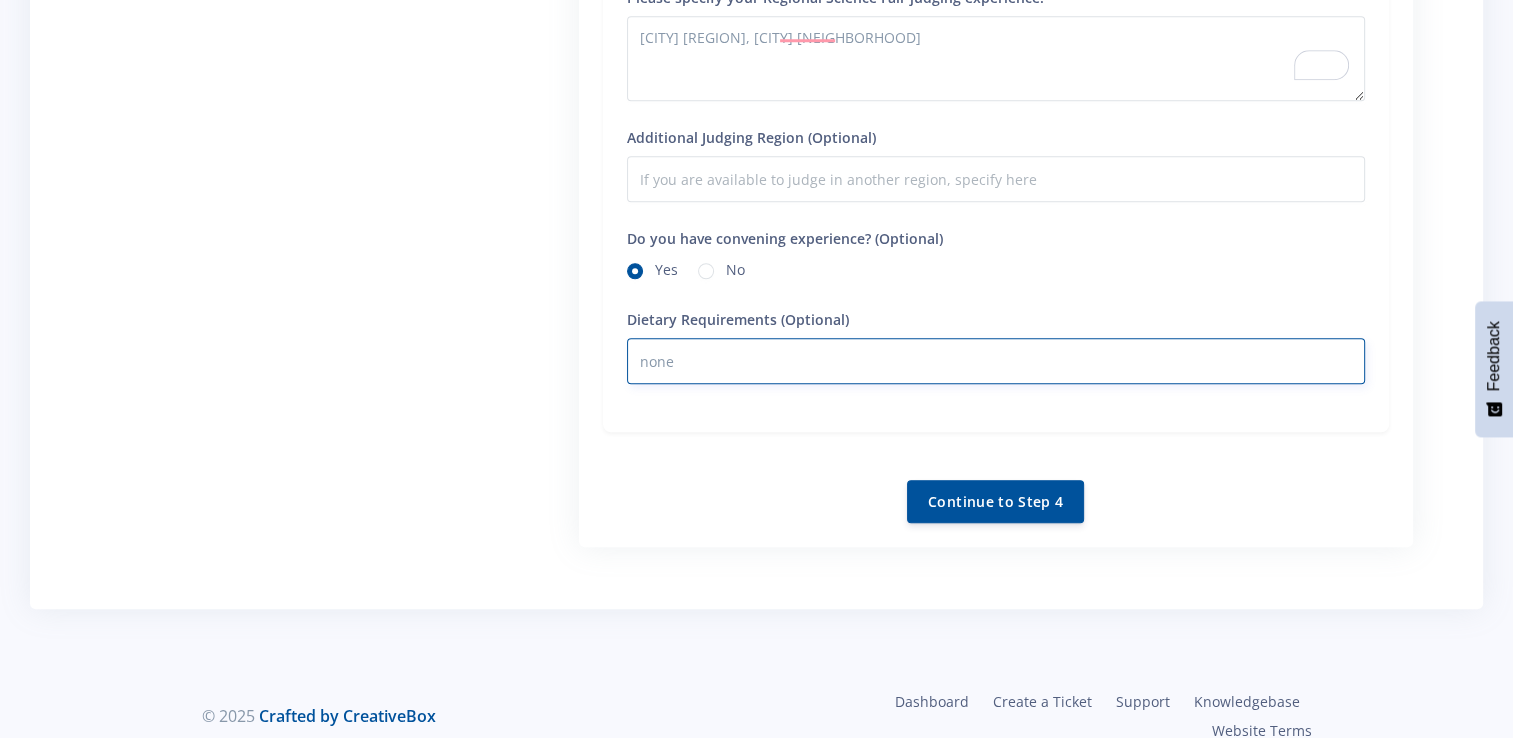 scroll, scrollTop: 1862, scrollLeft: 0, axis: vertical 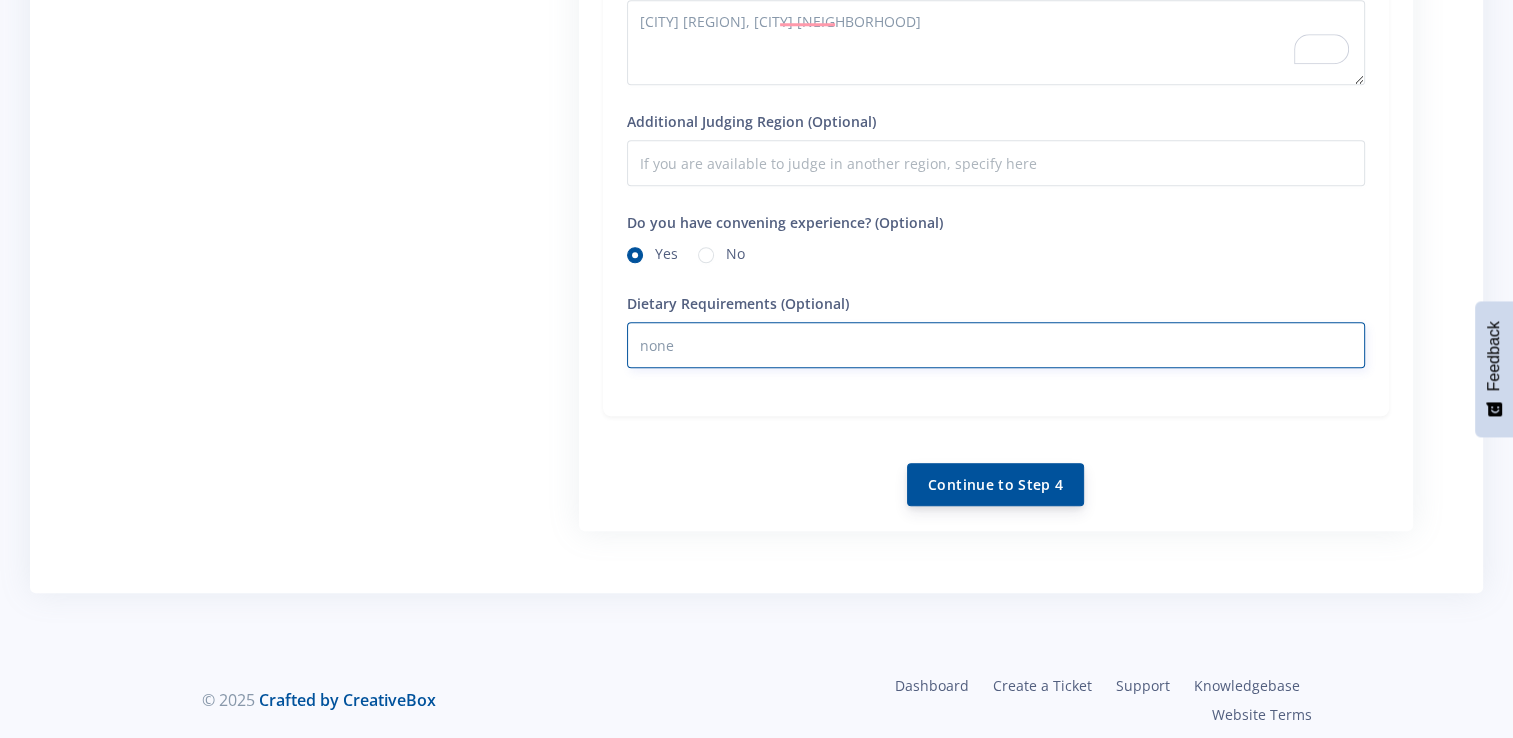 type on "none" 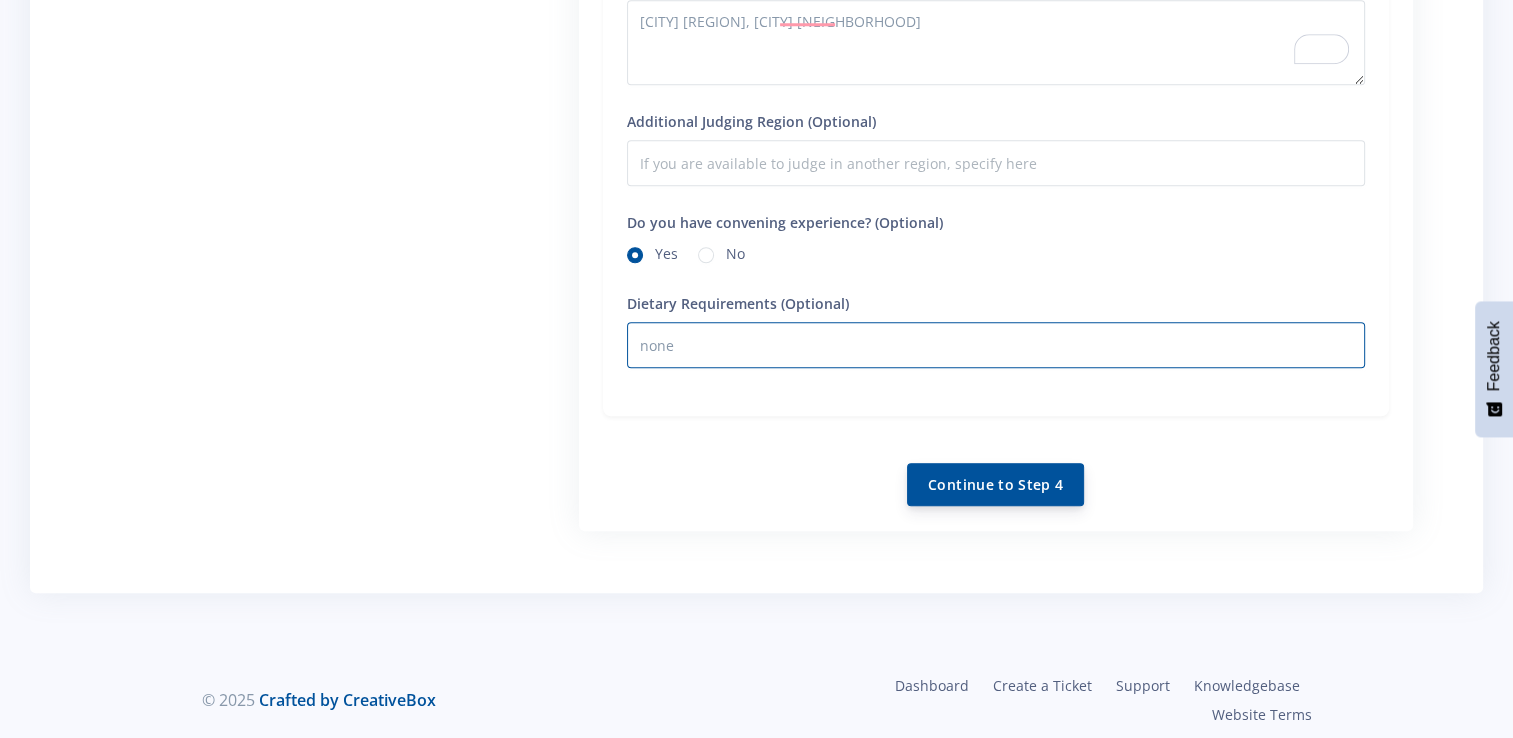 click on "Continue to Step 4" at bounding box center [995, 484] 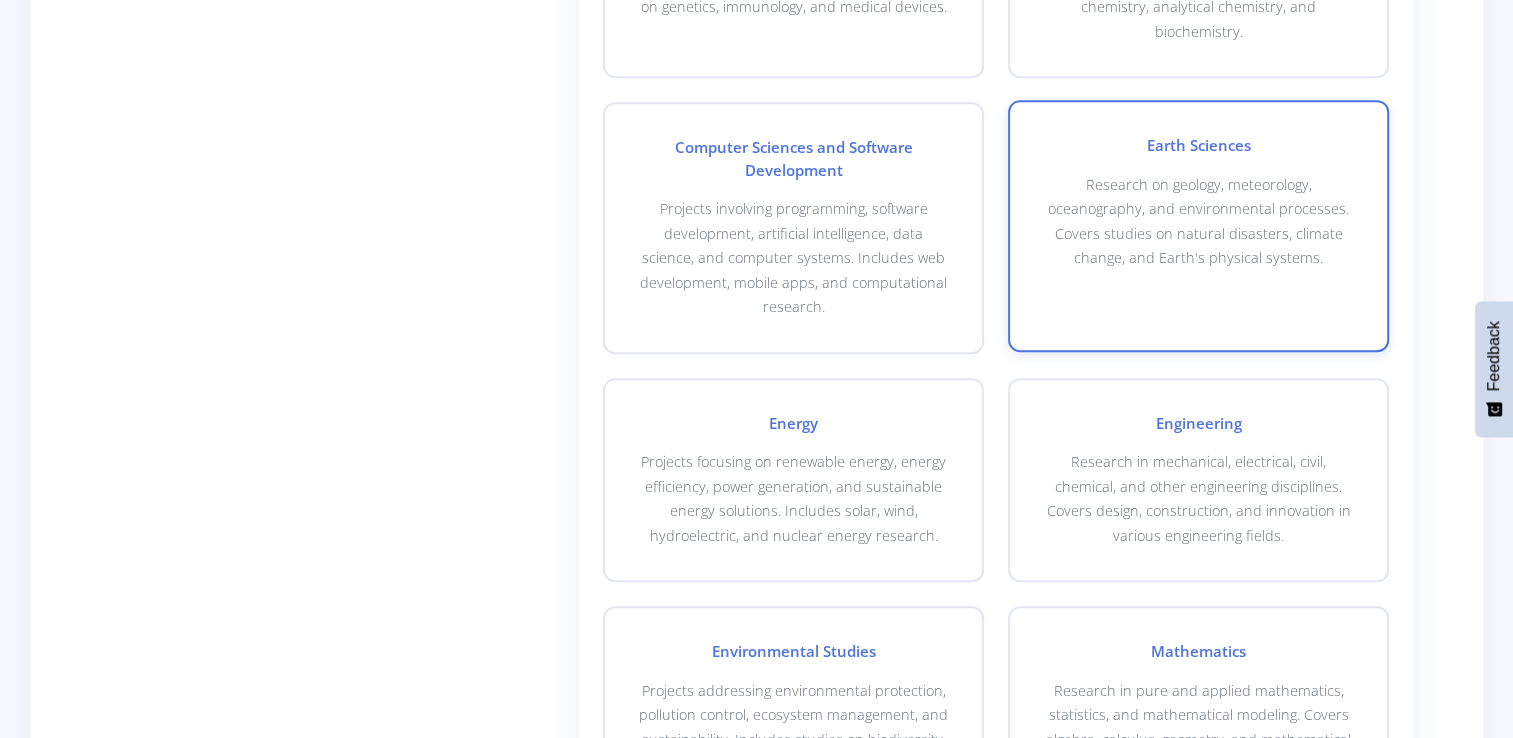 scroll, scrollTop: 1000, scrollLeft: 0, axis: vertical 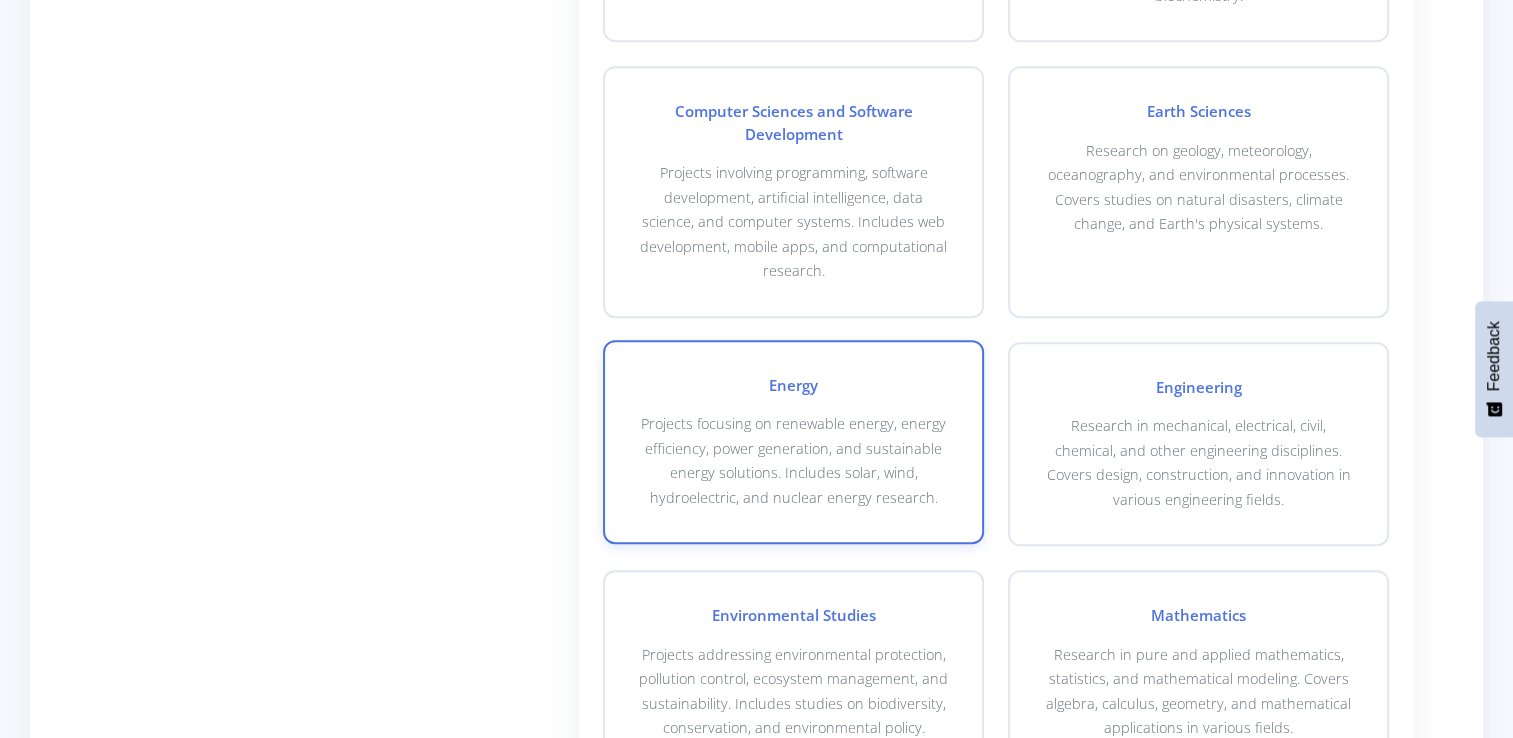click on "Projects focusing on renewable energy, energy efficiency, power generation, and sustainable energy solutions. Includes solar, wind, hydroelectric, and nuclear energy research." at bounding box center [793, 461] 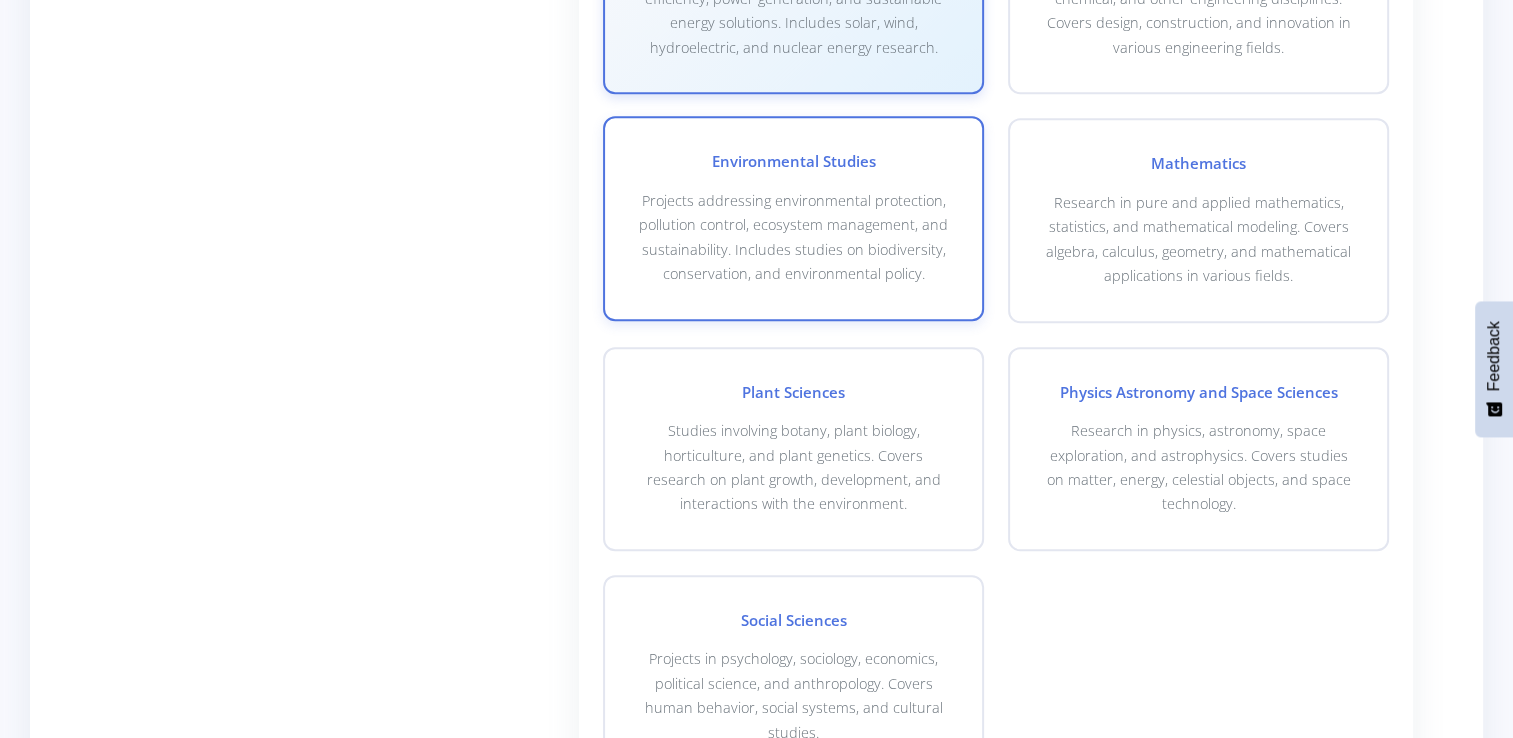 scroll, scrollTop: 1500, scrollLeft: 0, axis: vertical 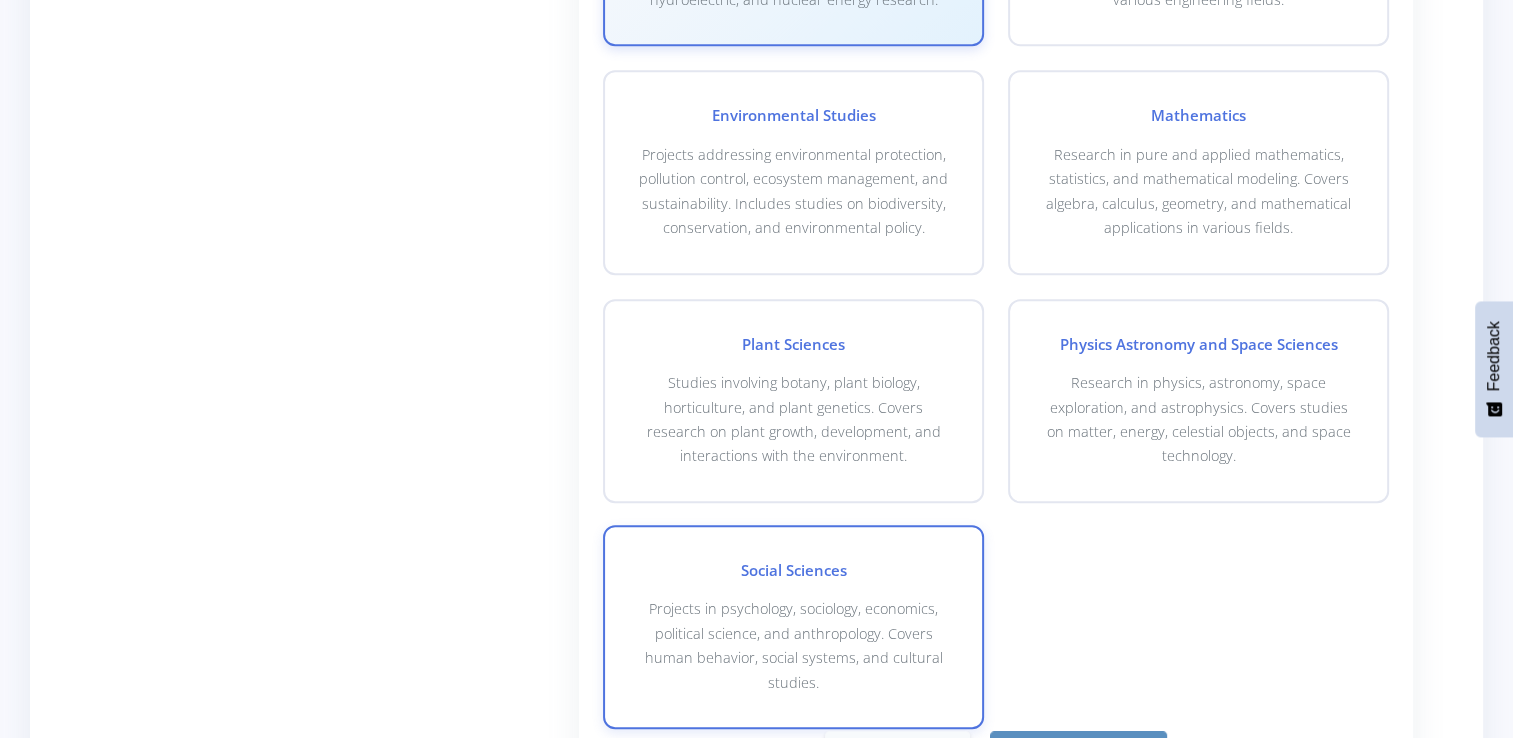 click on "Social Sciences
Projects in psychology, sociology, economics, political science, and anthropology. Covers human behavior, social systems, and cultural studies." at bounding box center [793, 627] 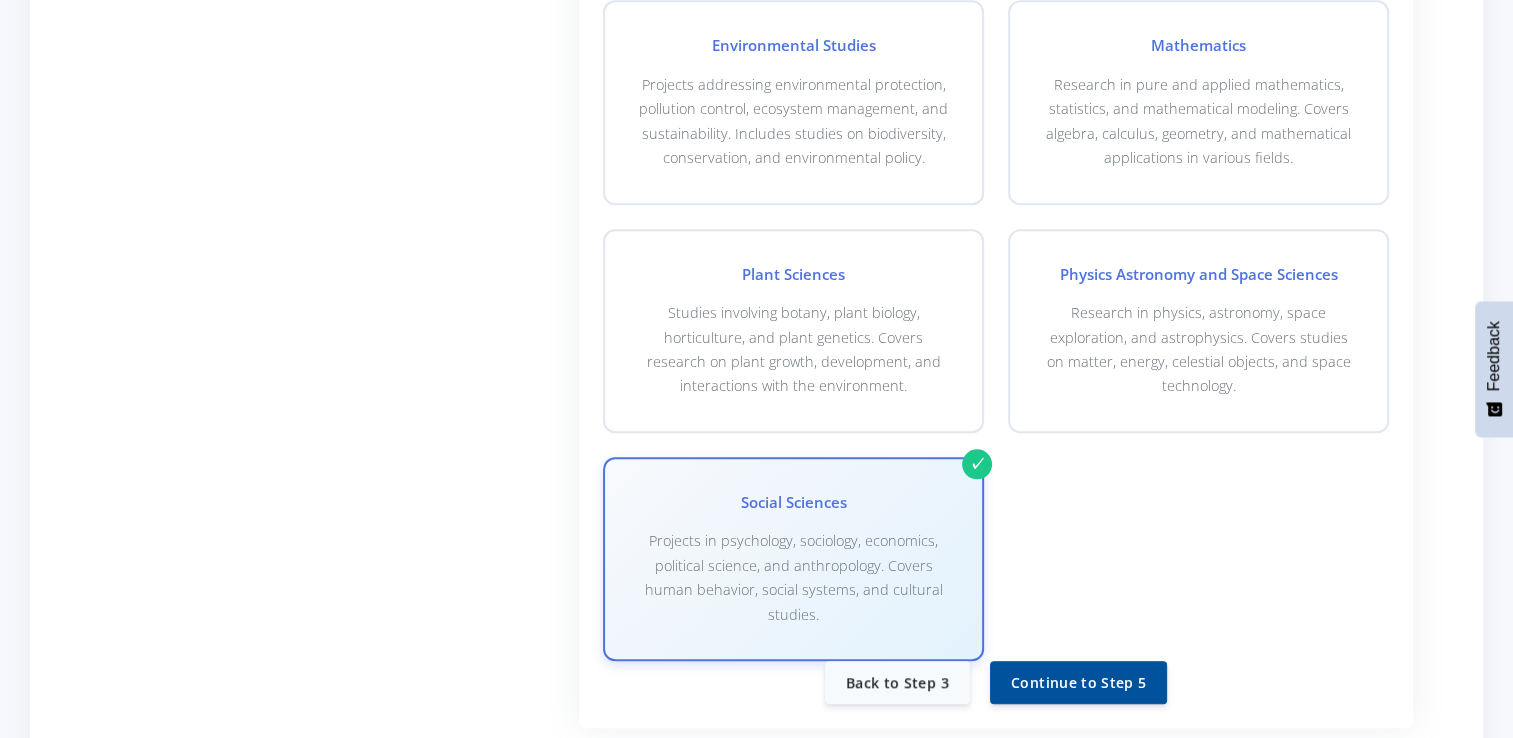 scroll, scrollTop: 1769, scrollLeft: 0, axis: vertical 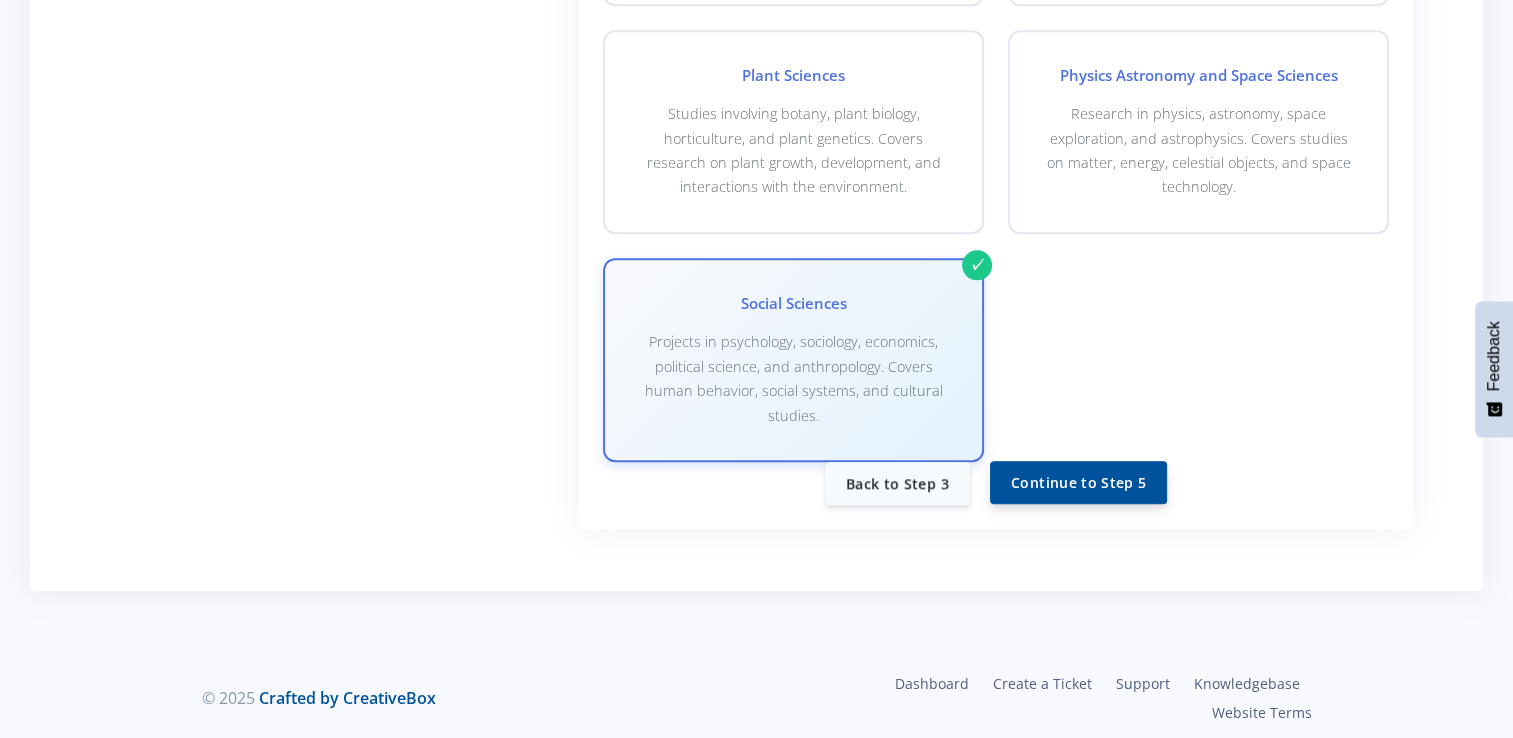 click on "Continue to Step 5" at bounding box center [1078, 482] 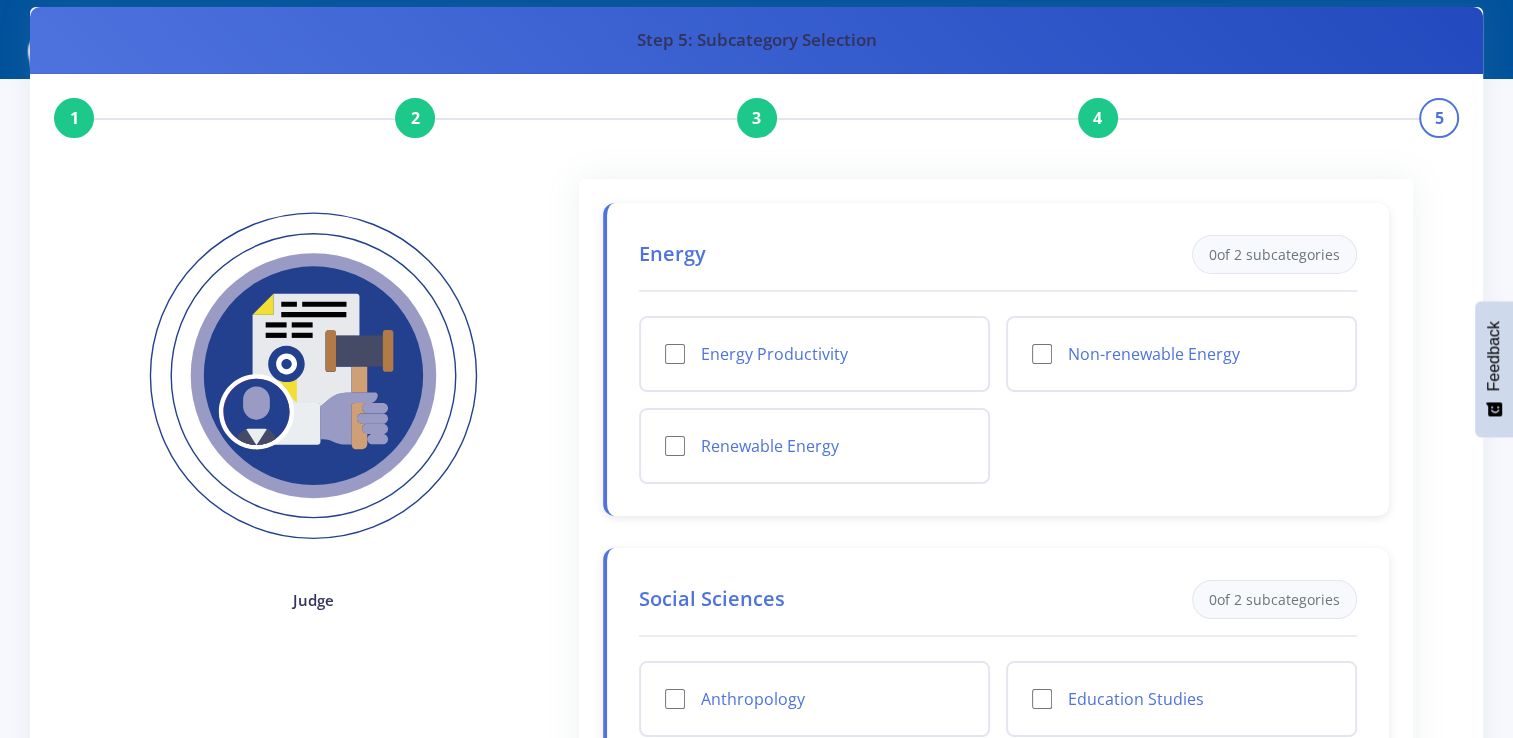 scroll, scrollTop: 100, scrollLeft: 0, axis: vertical 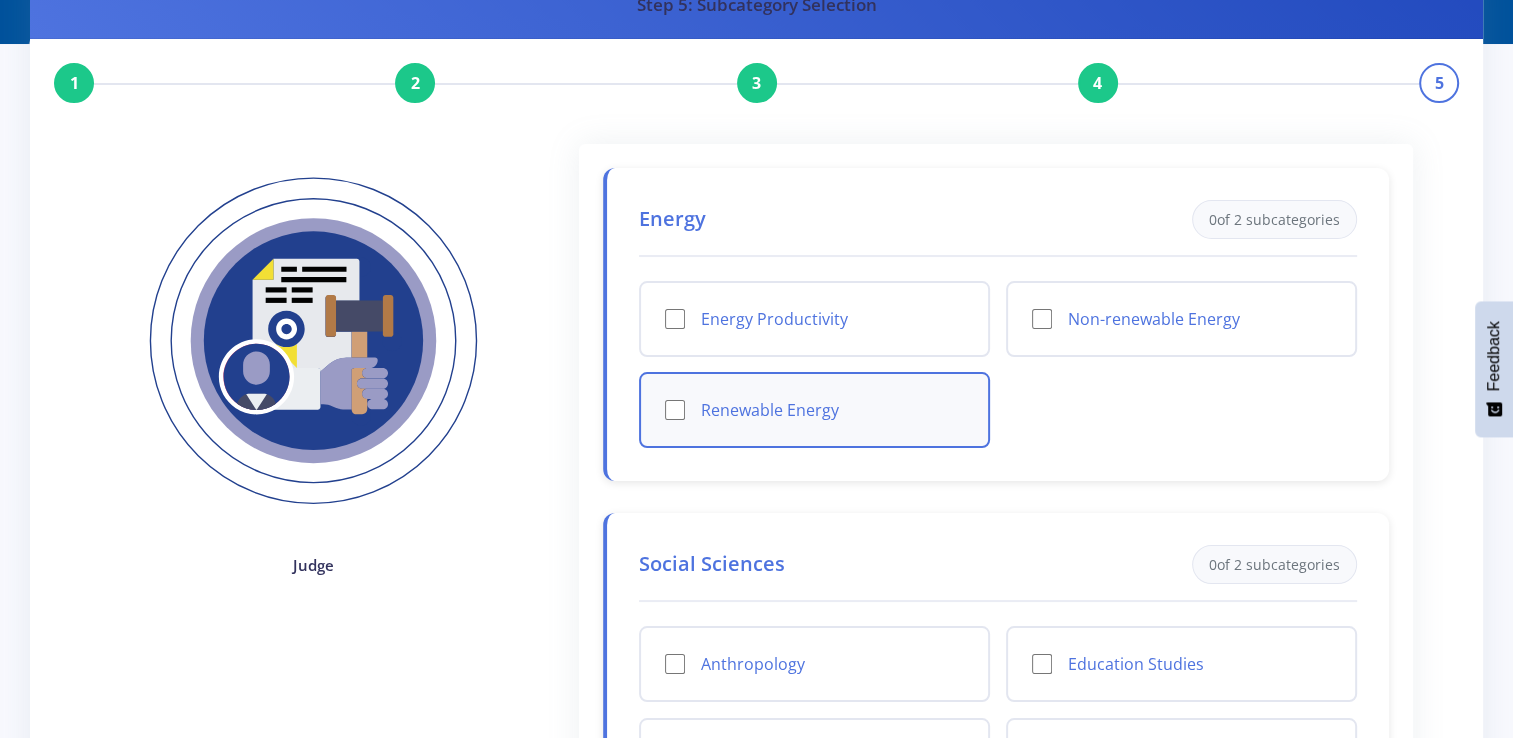 click on "Renewable Energy" at bounding box center (675, 410) 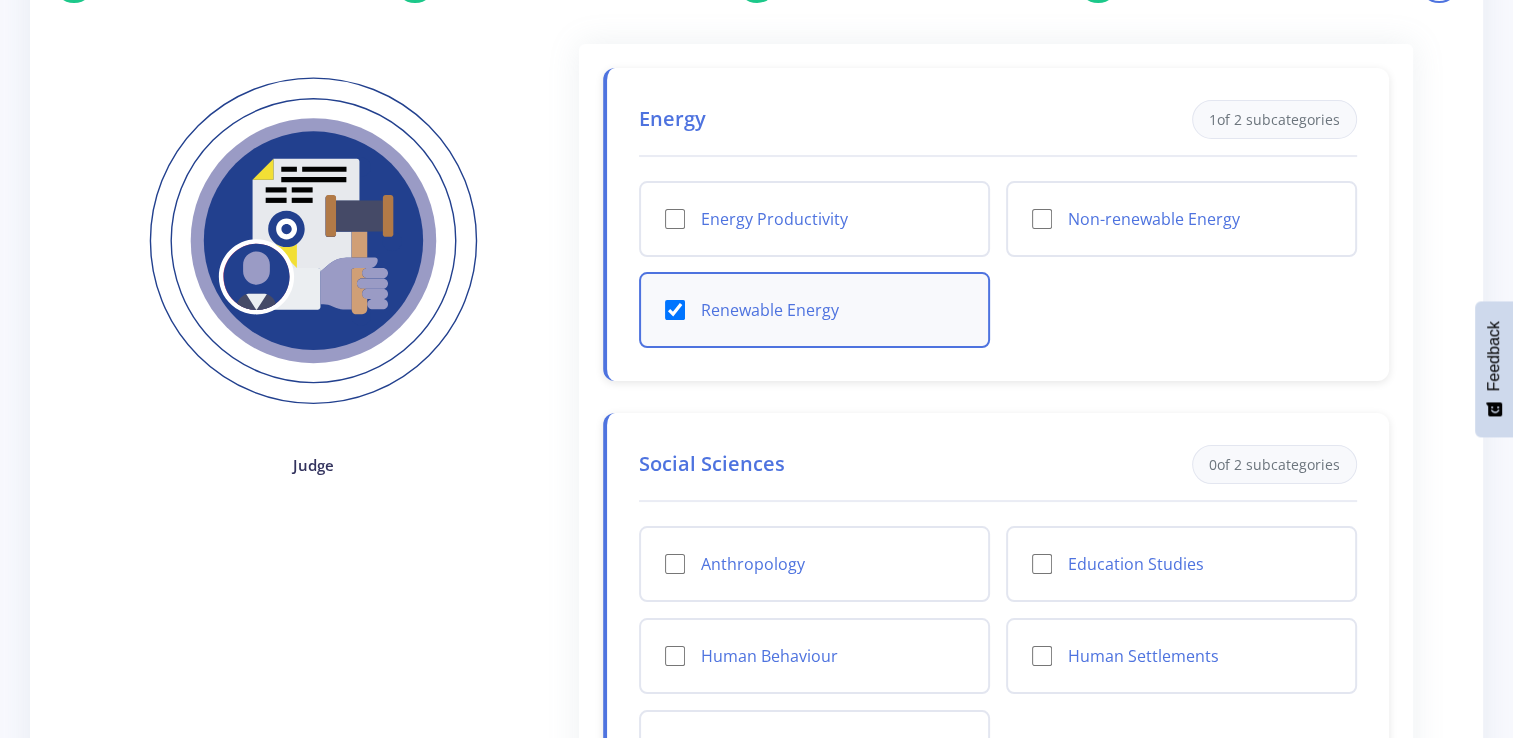 scroll, scrollTop: 300, scrollLeft: 0, axis: vertical 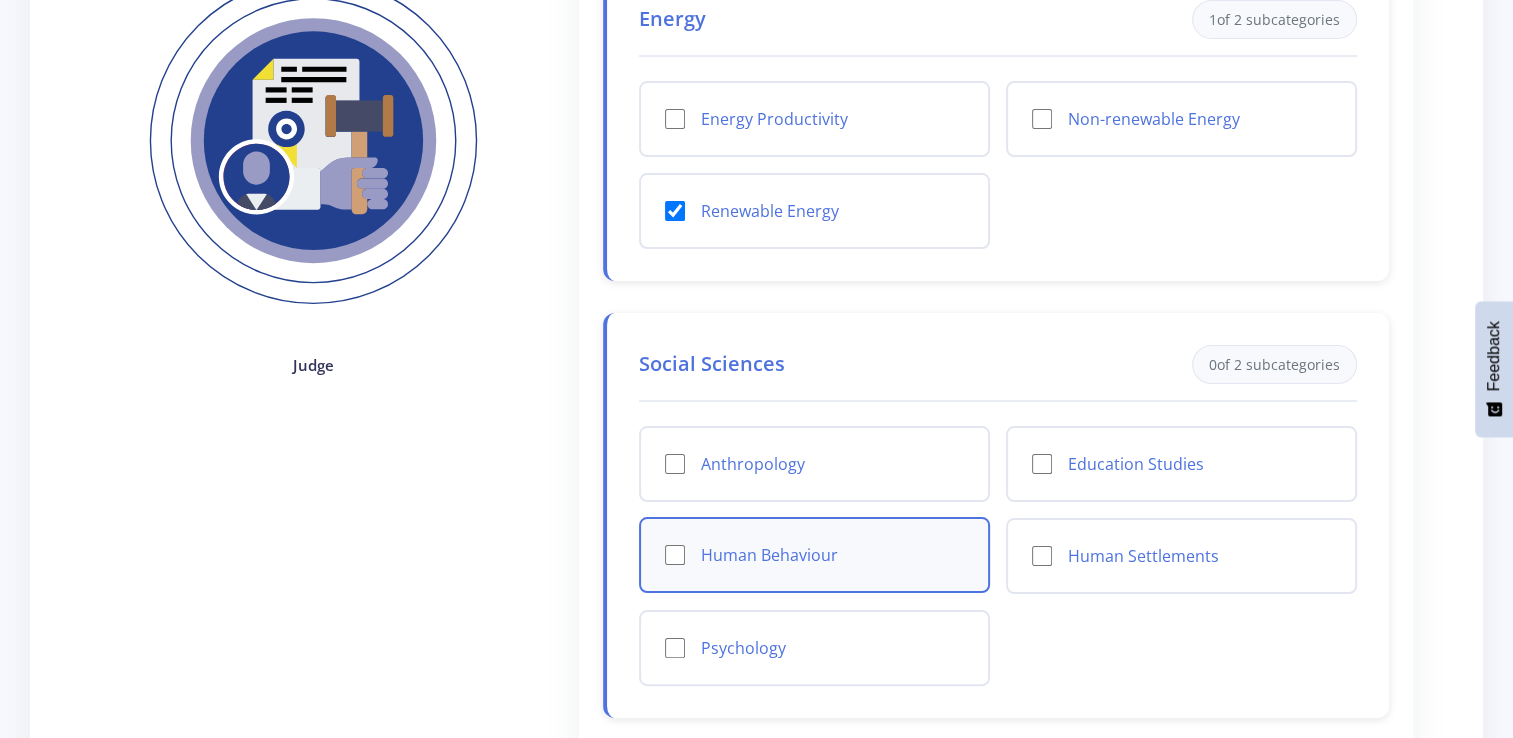 click on "Human Behaviour" at bounding box center (675, 555) 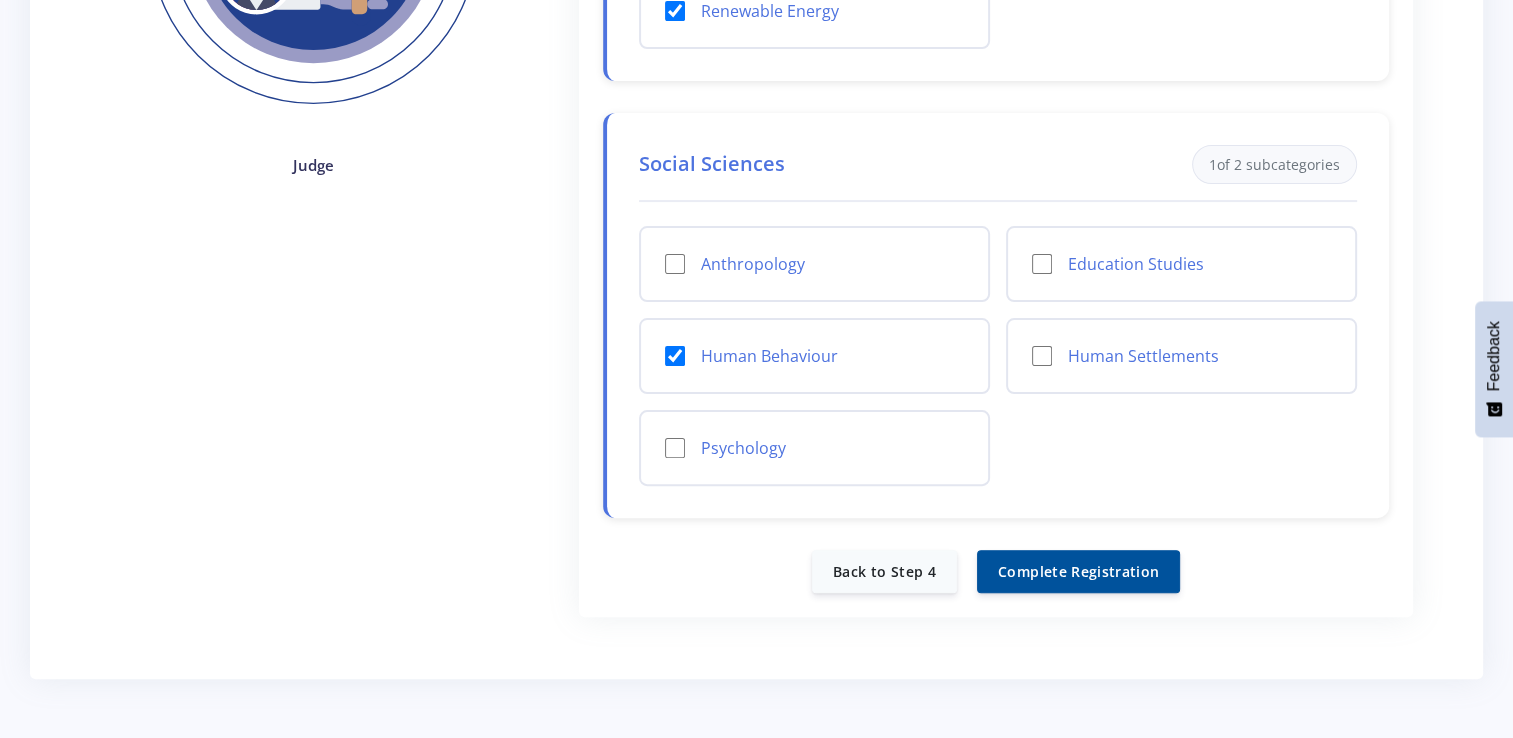 scroll, scrollTop: 588, scrollLeft: 0, axis: vertical 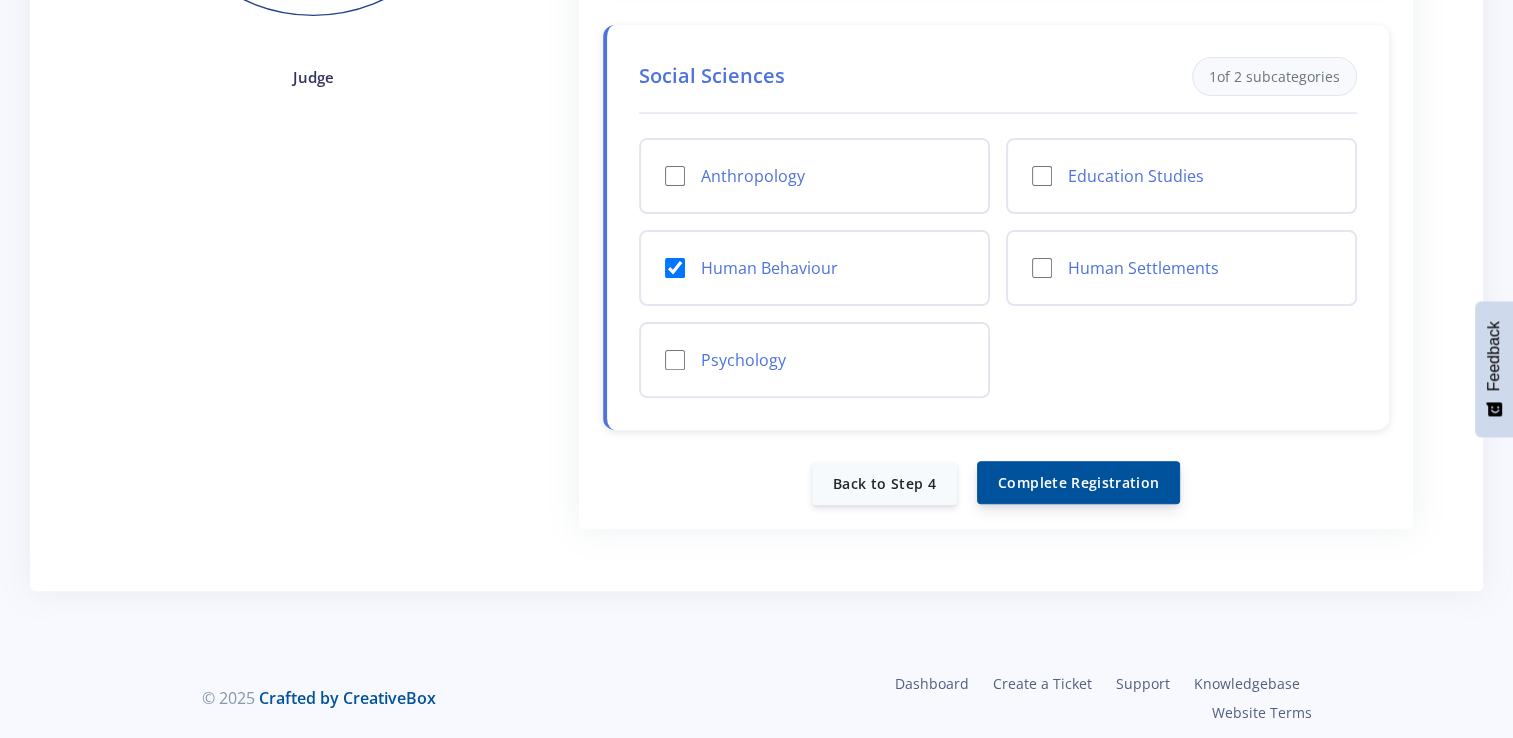 click on "Complete Registration" at bounding box center [1078, 482] 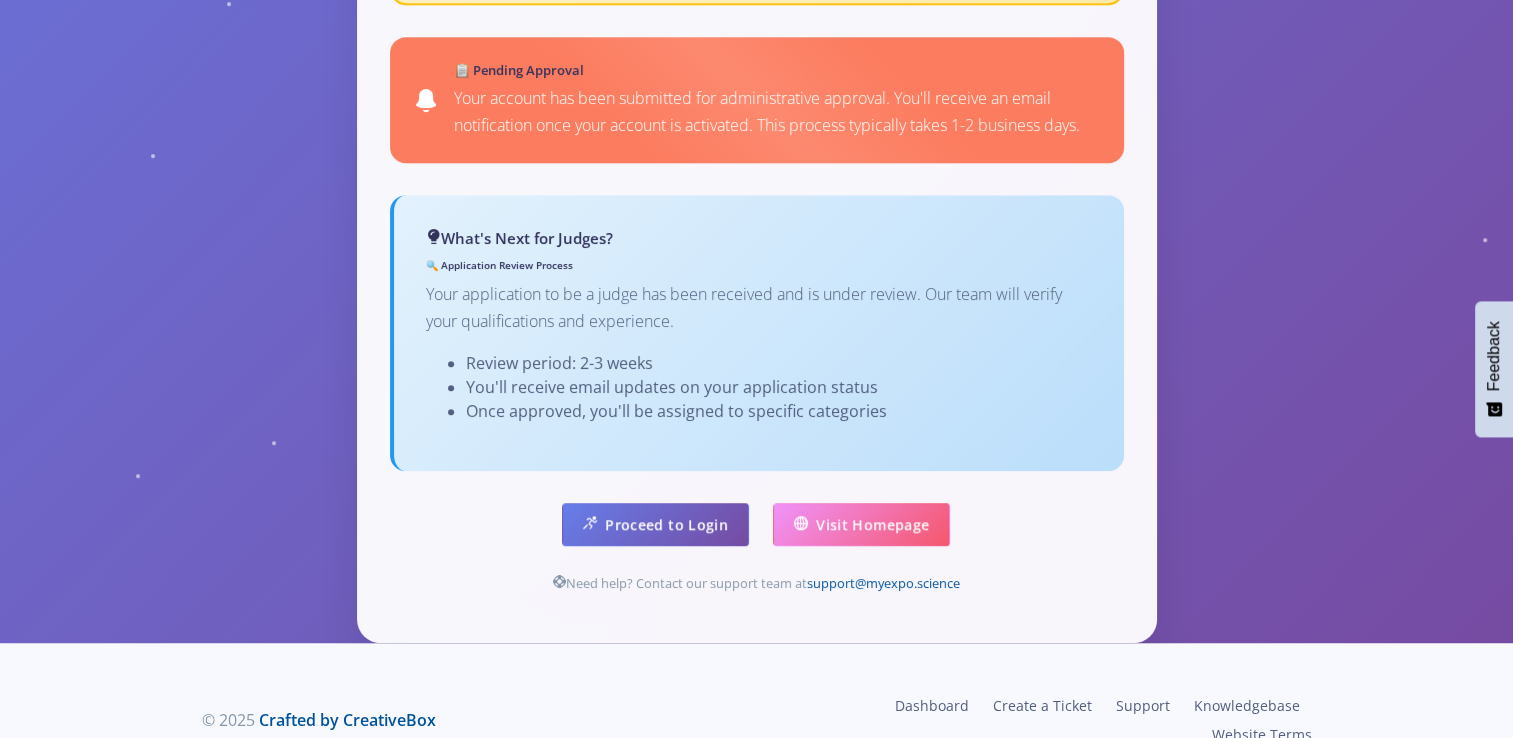 scroll, scrollTop: 1228, scrollLeft: 0, axis: vertical 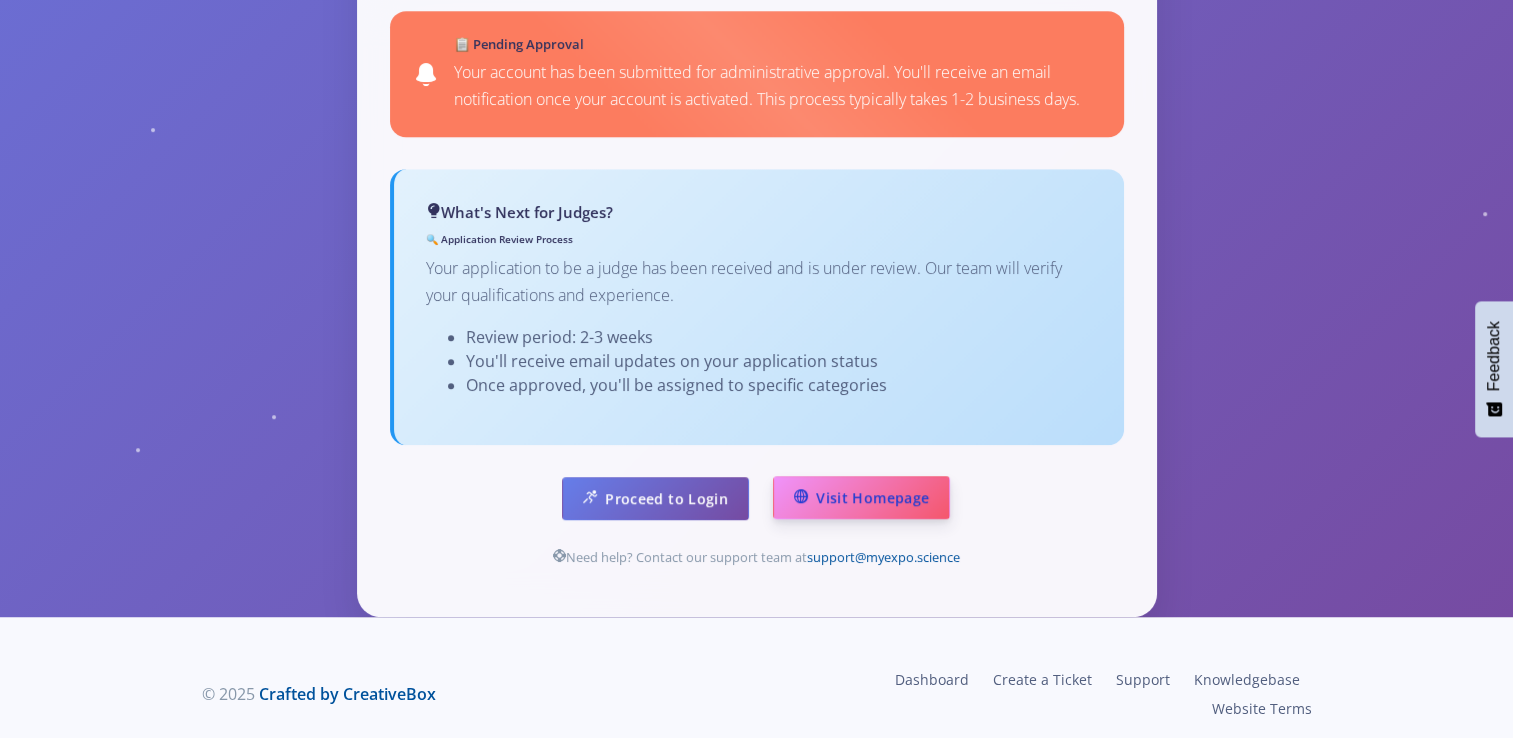 click on "Visit Homepage" at bounding box center [861, 497] 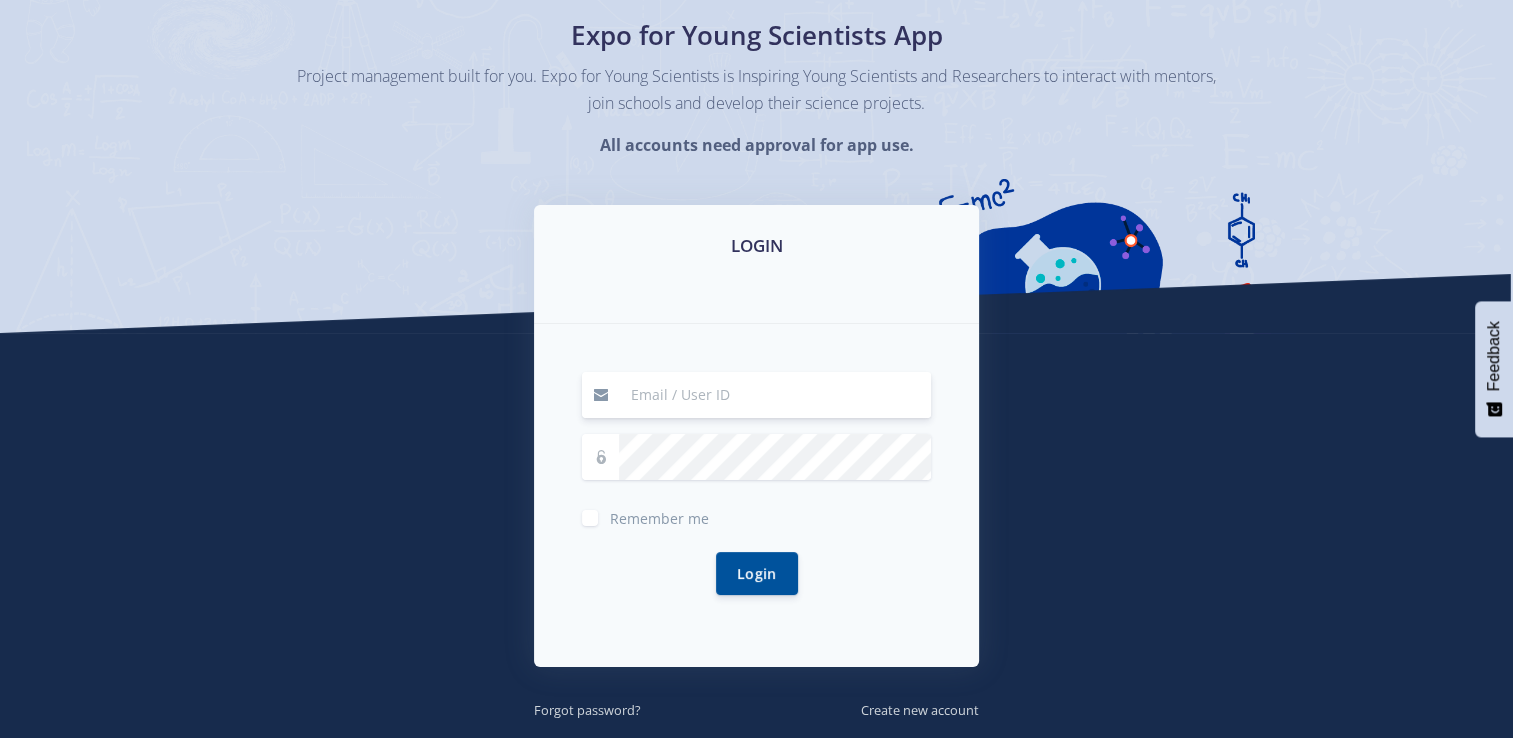 scroll, scrollTop: 100, scrollLeft: 0, axis: vertical 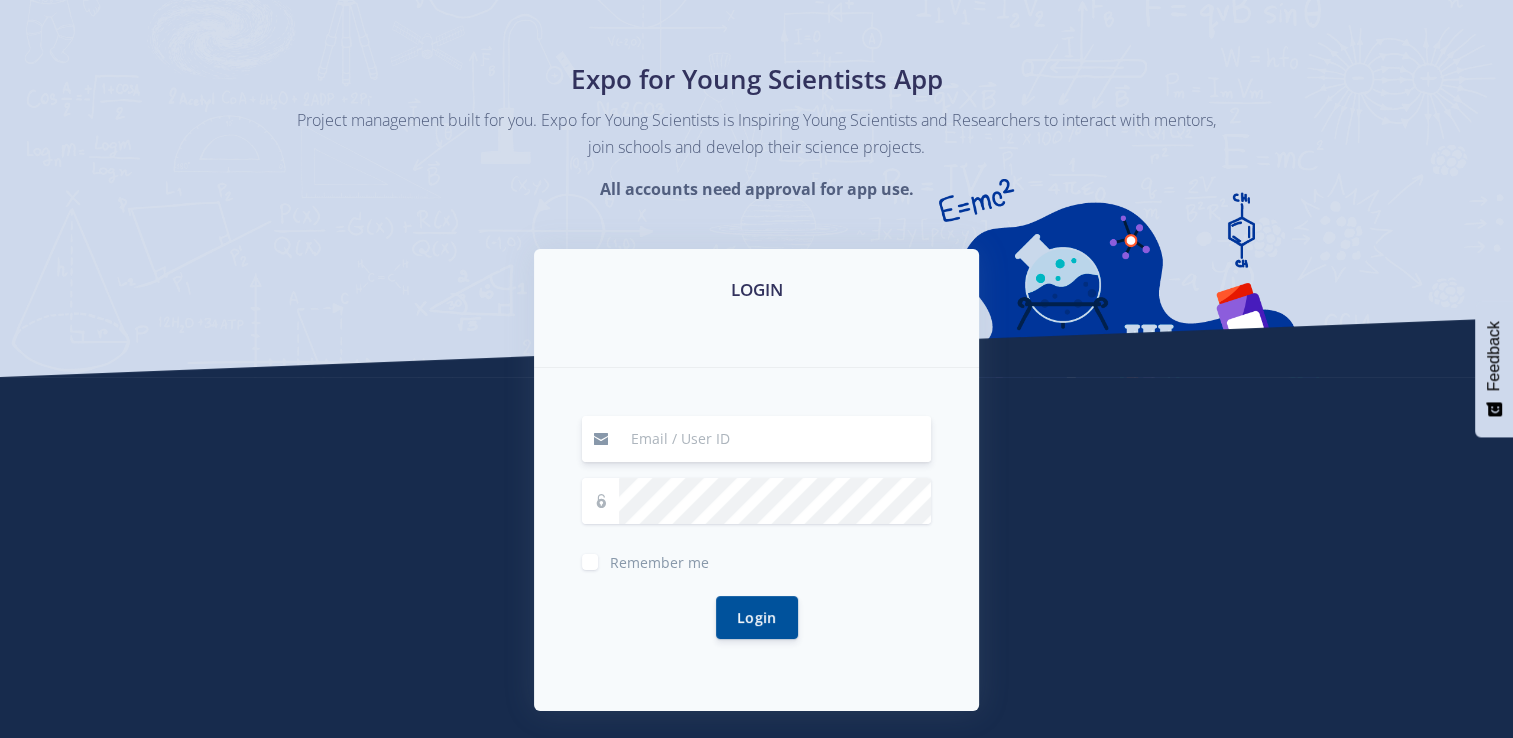 click at bounding box center [775, 439] 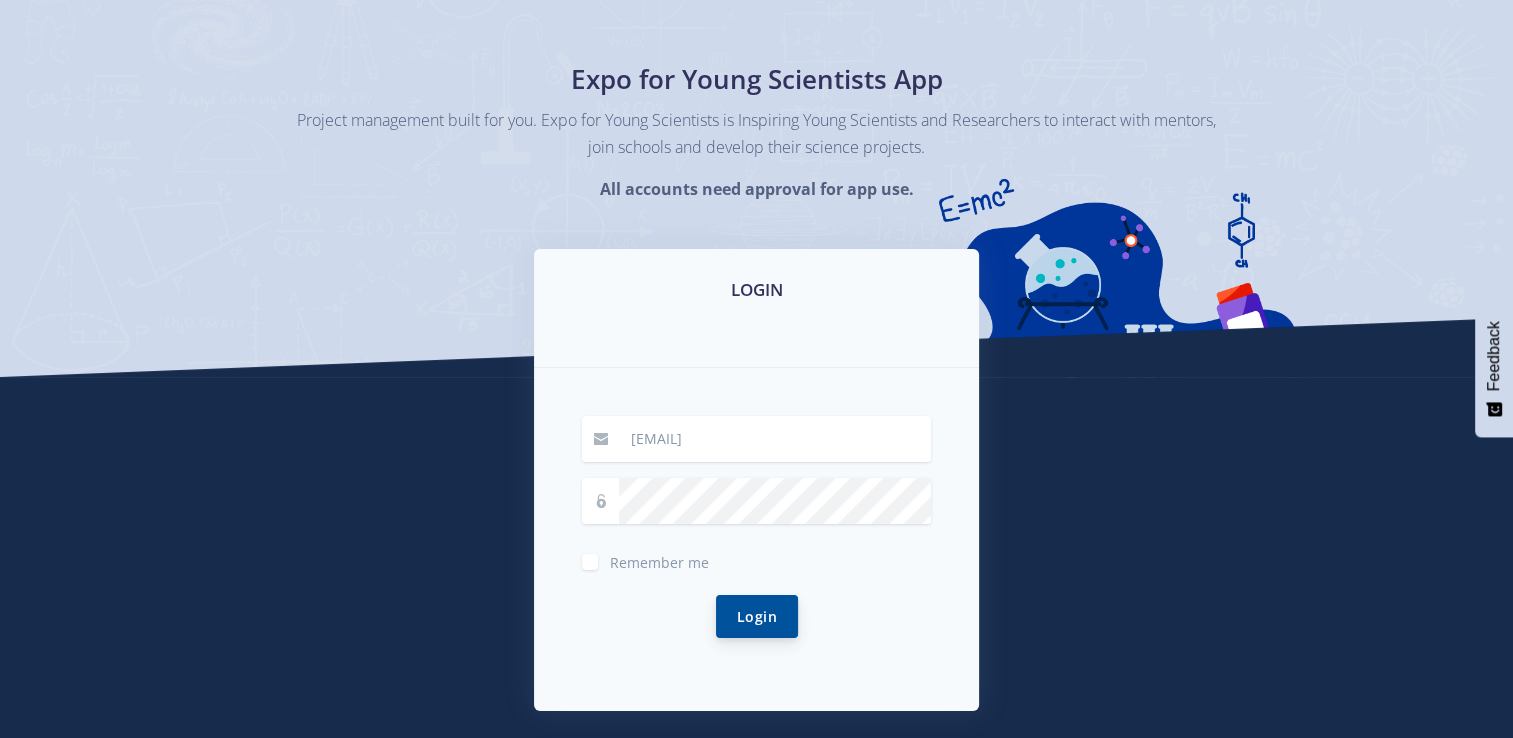 click on "Login" at bounding box center [757, 616] 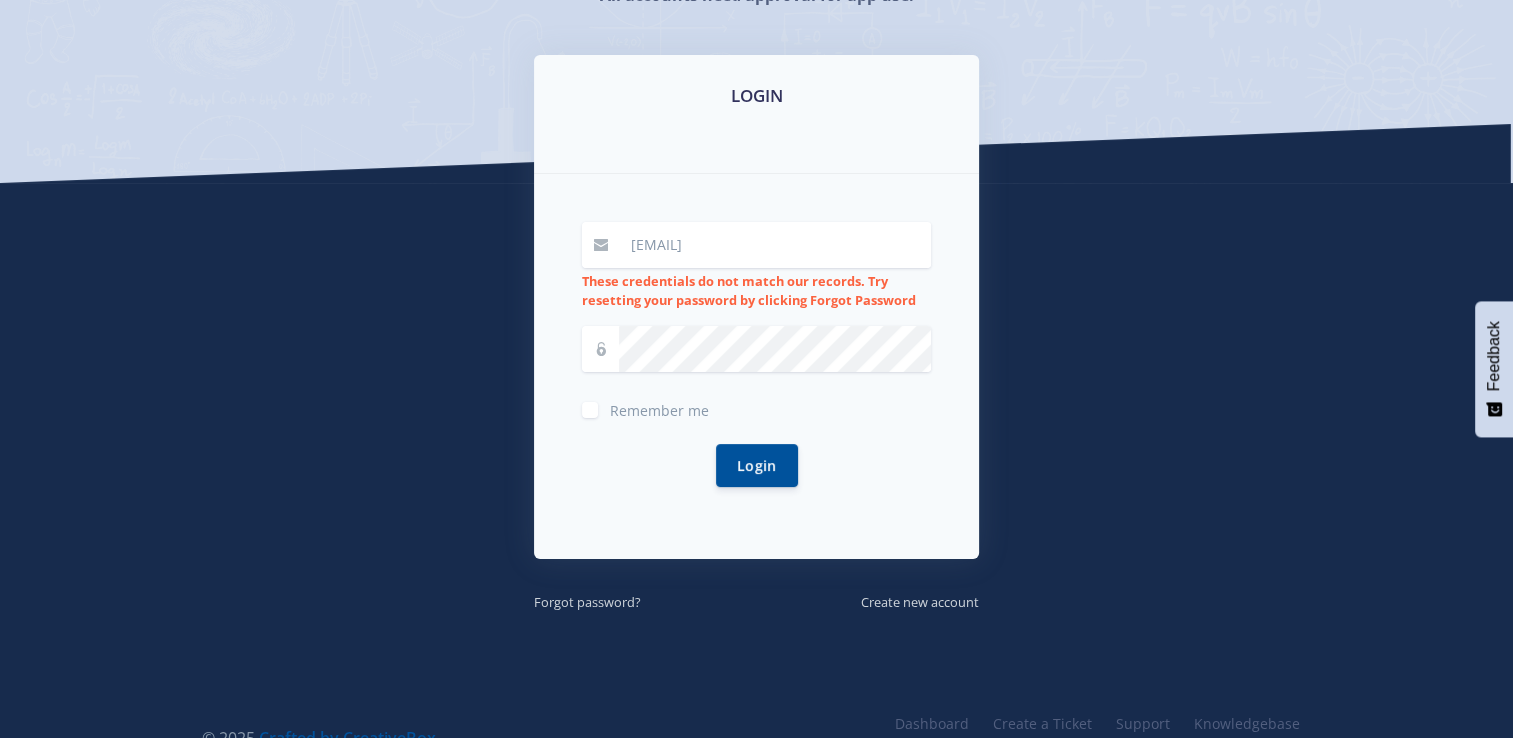 scroll, scrollTop: 300, scrollLeft: 0, axis: vertical 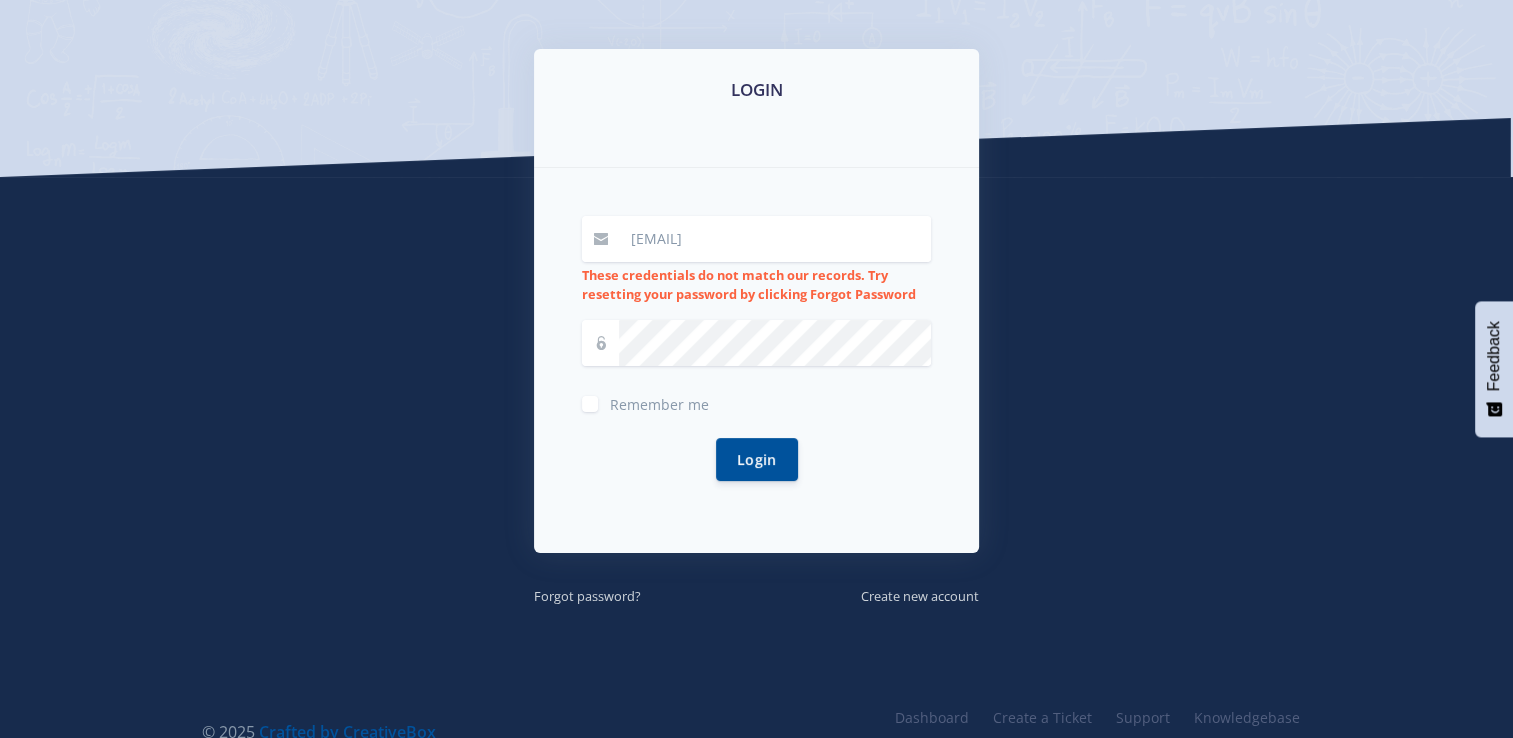 click on "LOGIN
[EMAIL]
These credentials do not match our records. Try resetting your password by clicking Forgot Password
Remember me Login" at bounding box center (757, 328) 